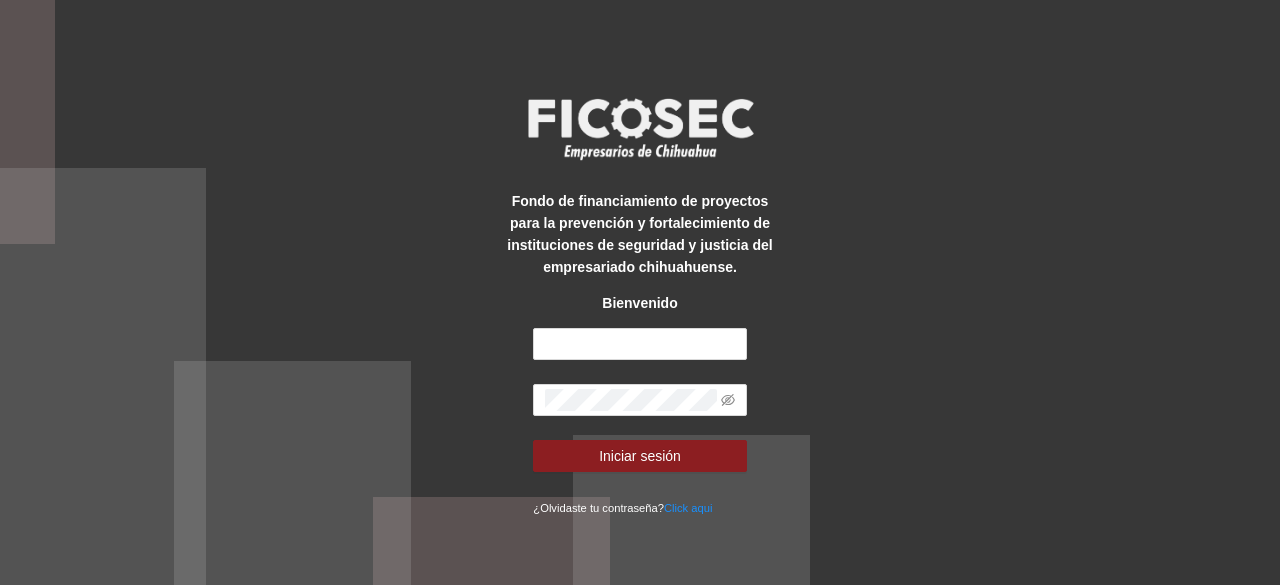 scroll, scrollTop: 0, scrollLeft: 0, axis: both 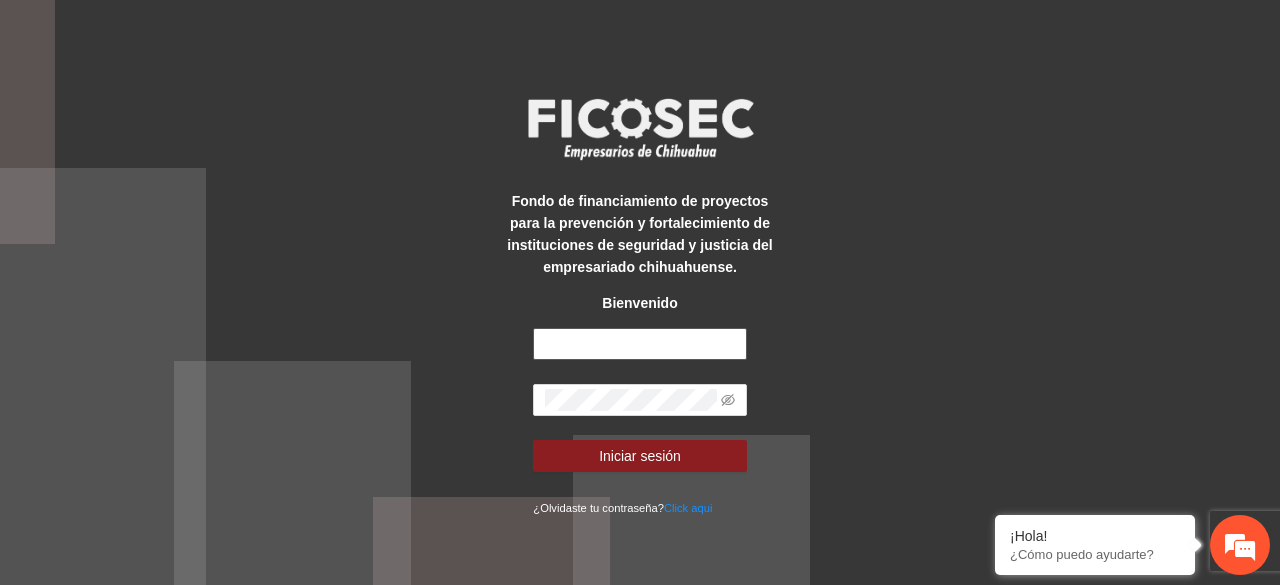 click at bounding box center [639, 344] 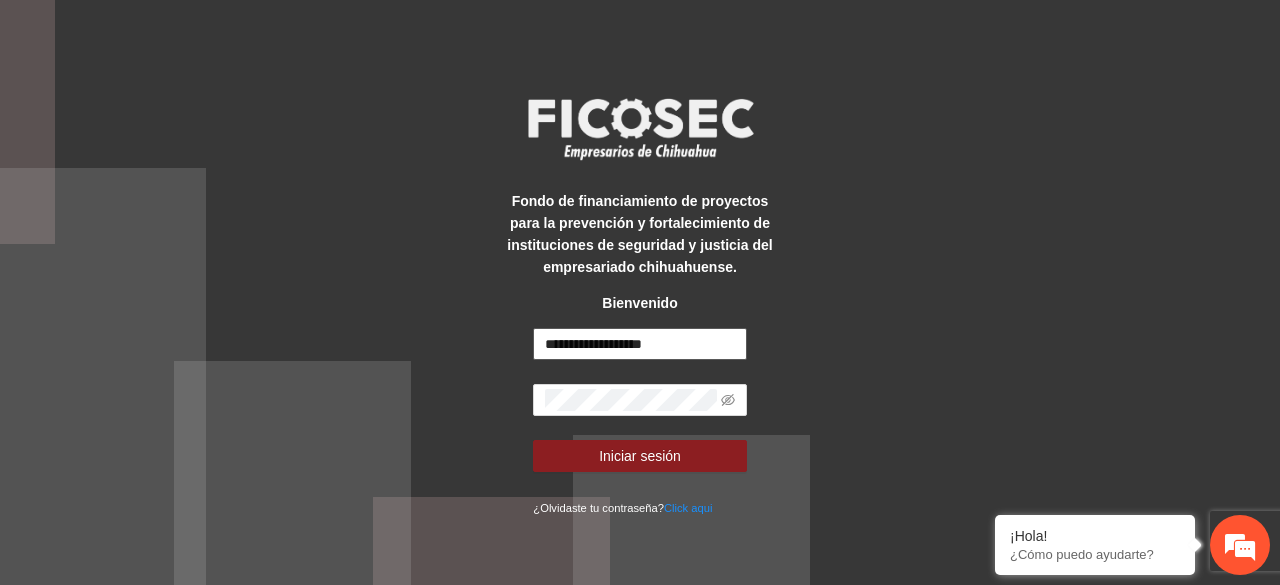 scroll, scrollTop: 0, scrollLeft: 0, axis: both 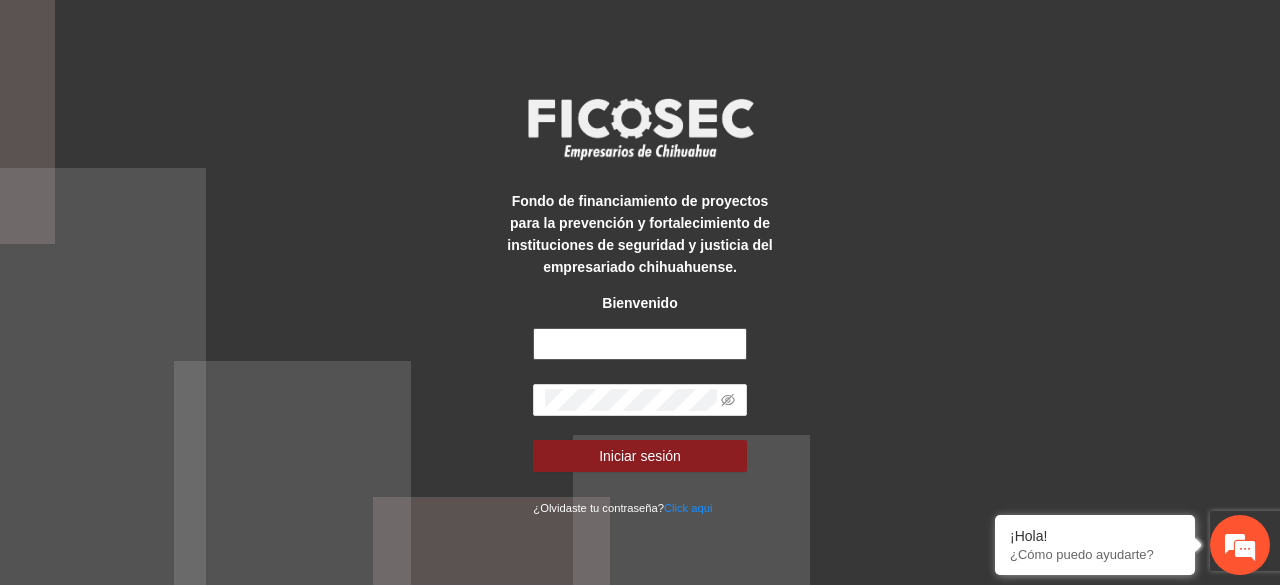 click at bounding box center (639, 344) 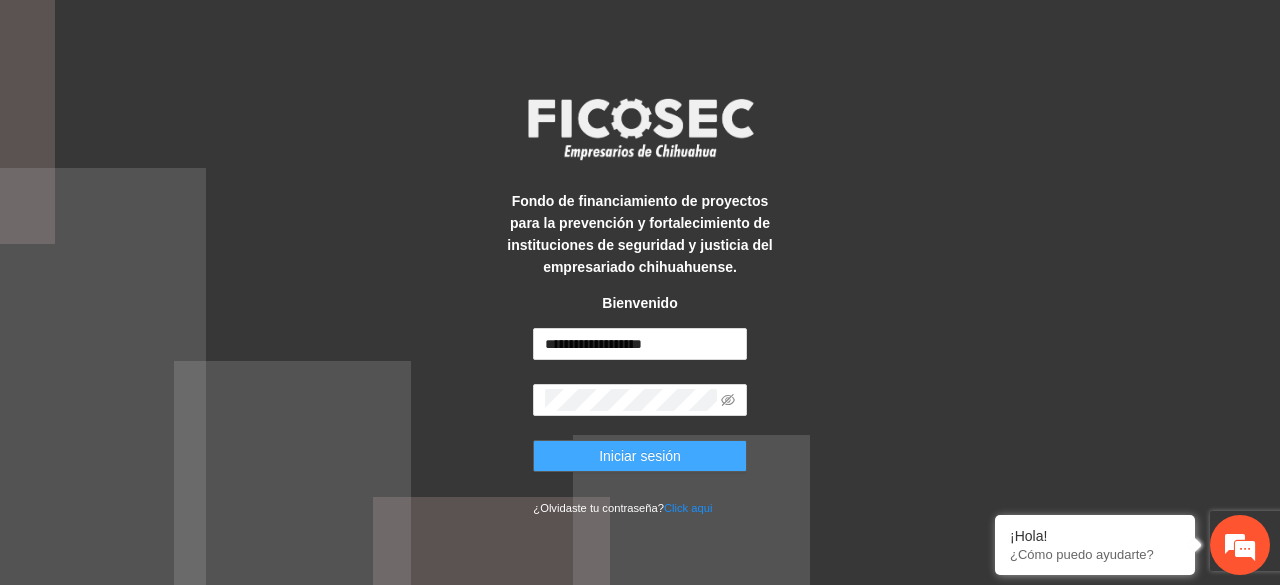 click on "Iniciar sesión" at bounding box center (639, 456) 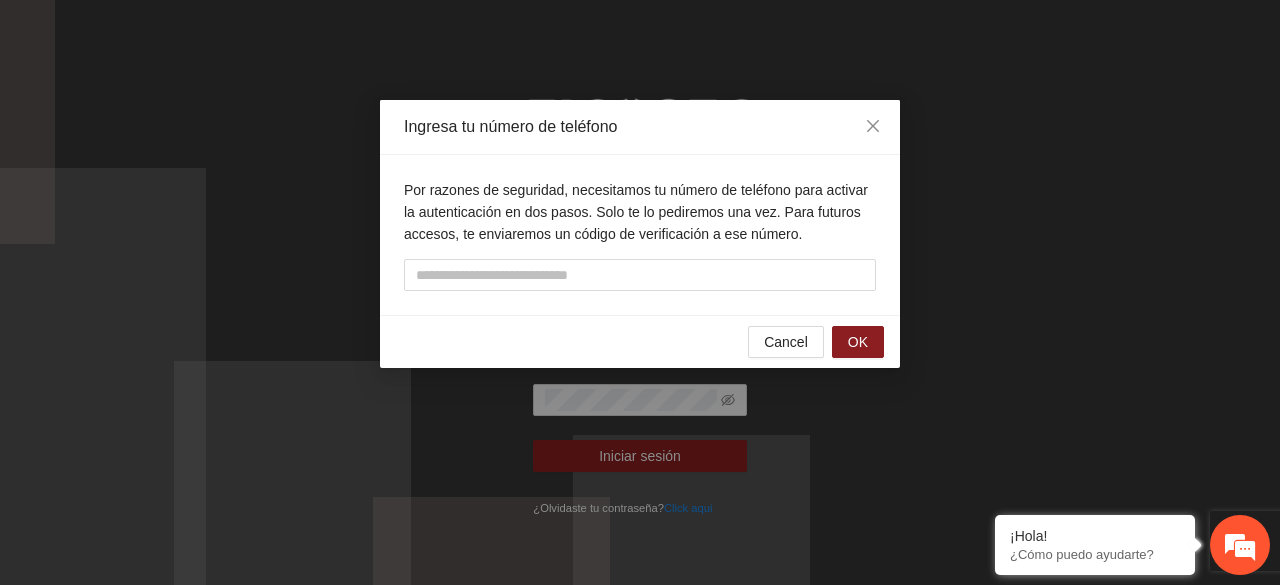 scroll, scrollTop: 0, scrollLeft: 0, axis: both 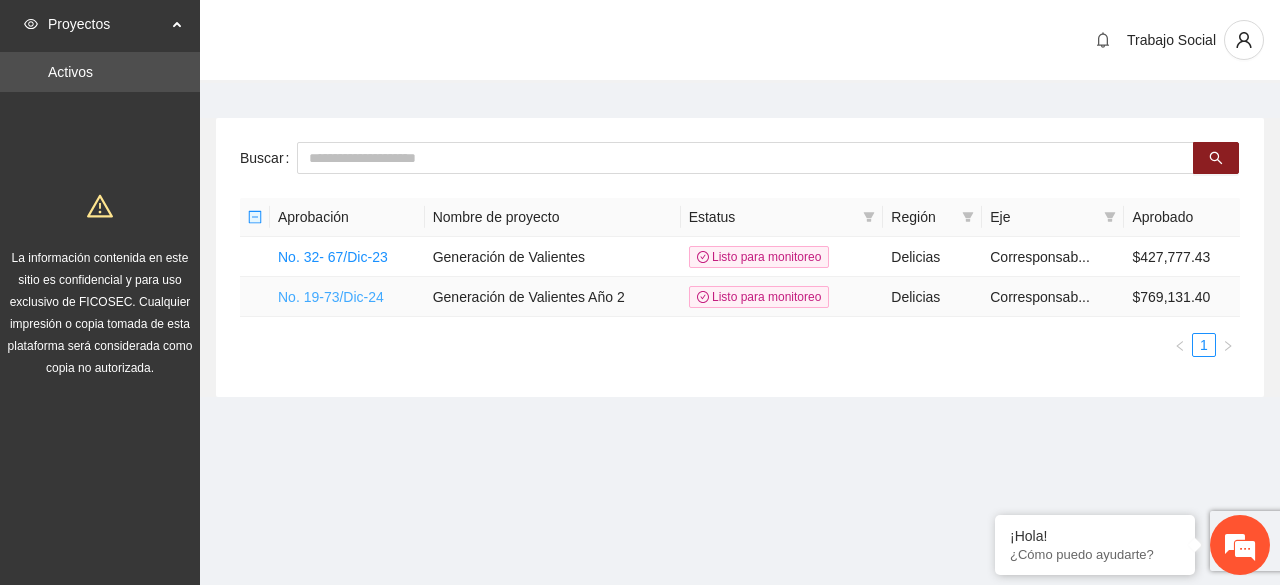click on "No. 19-73/Dic-24" at bounding box center [331, 297] 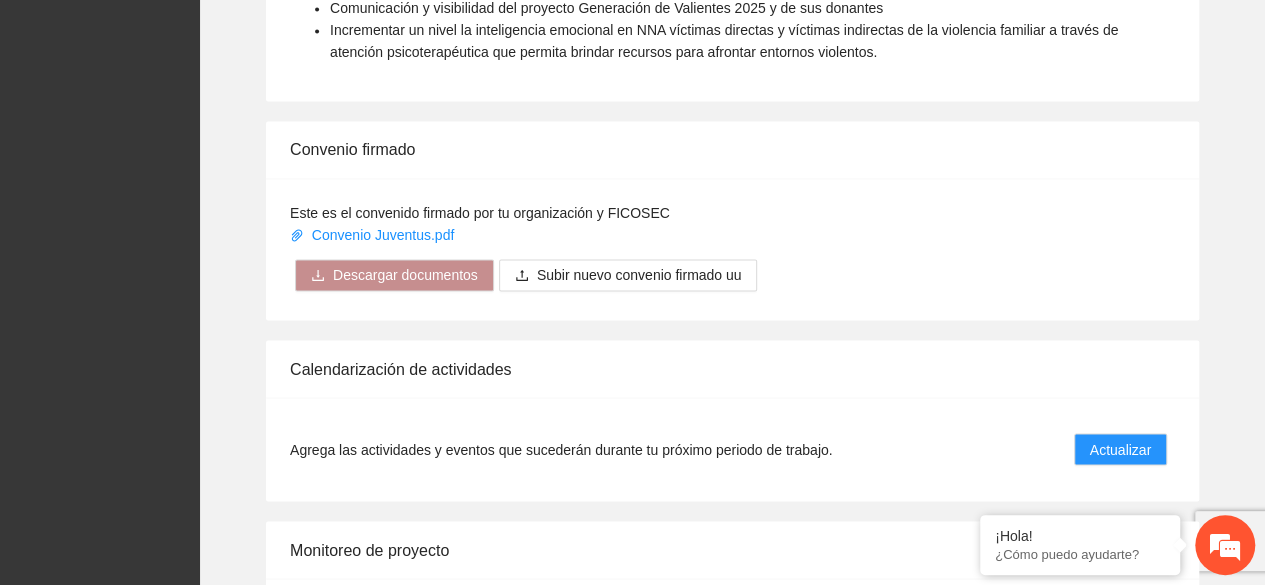 scroll, scrollTop: 1752, scrollLeft: 0, axis: vertical 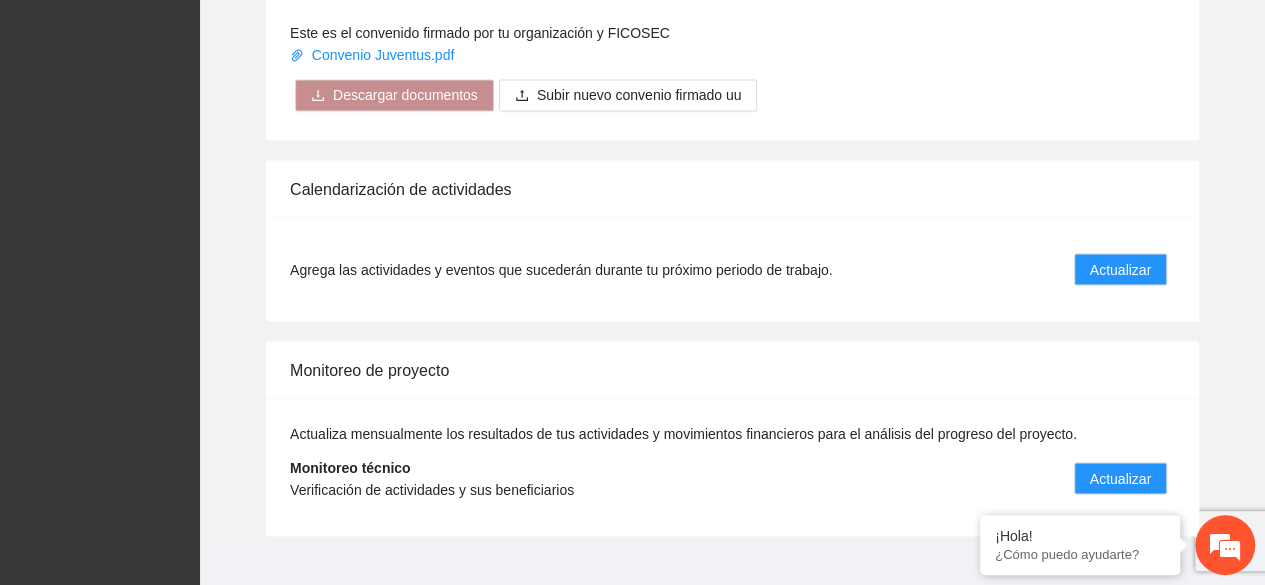 click on "Agrega las actividades y eventos que sucederán durante tu próximo periodo de trabajo. Actualizar" at bounding box center (732, 269) 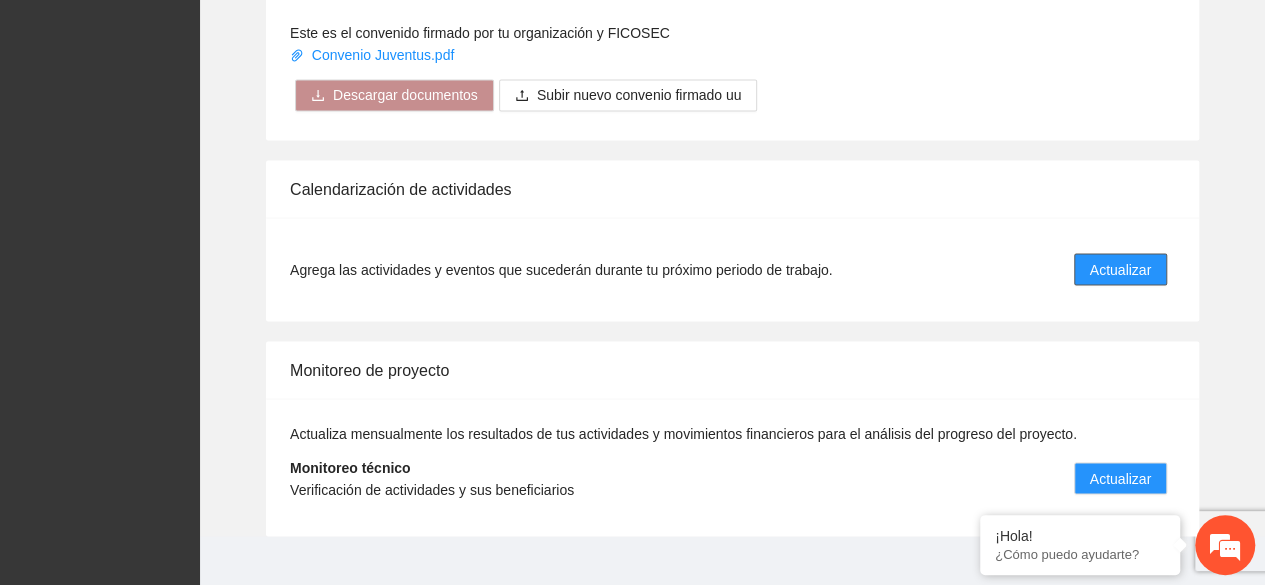 click on "Actualizar" at bounding box center [1120, 269] 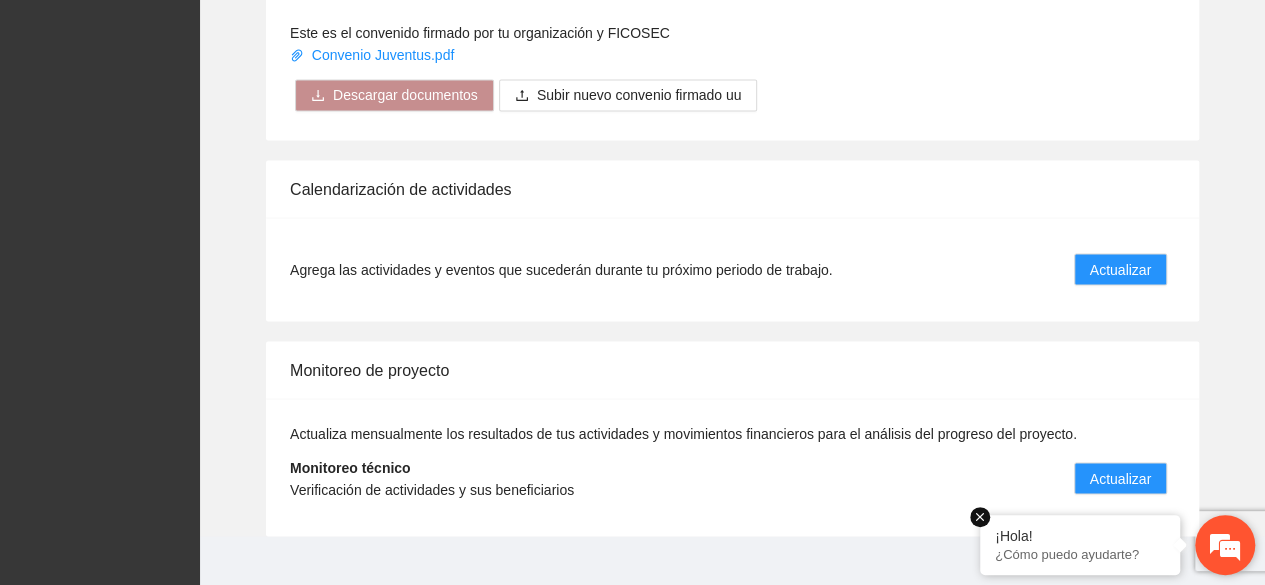 click at bounding box center [980, 517] 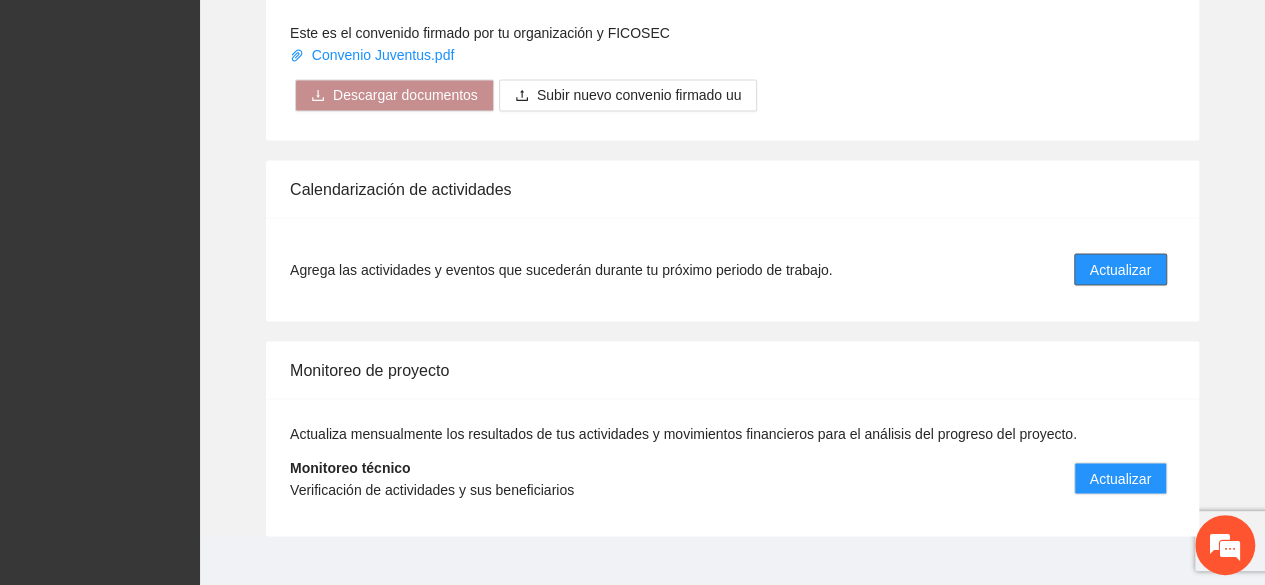 click on "Actualizar" at bounding box center (1120, 269) 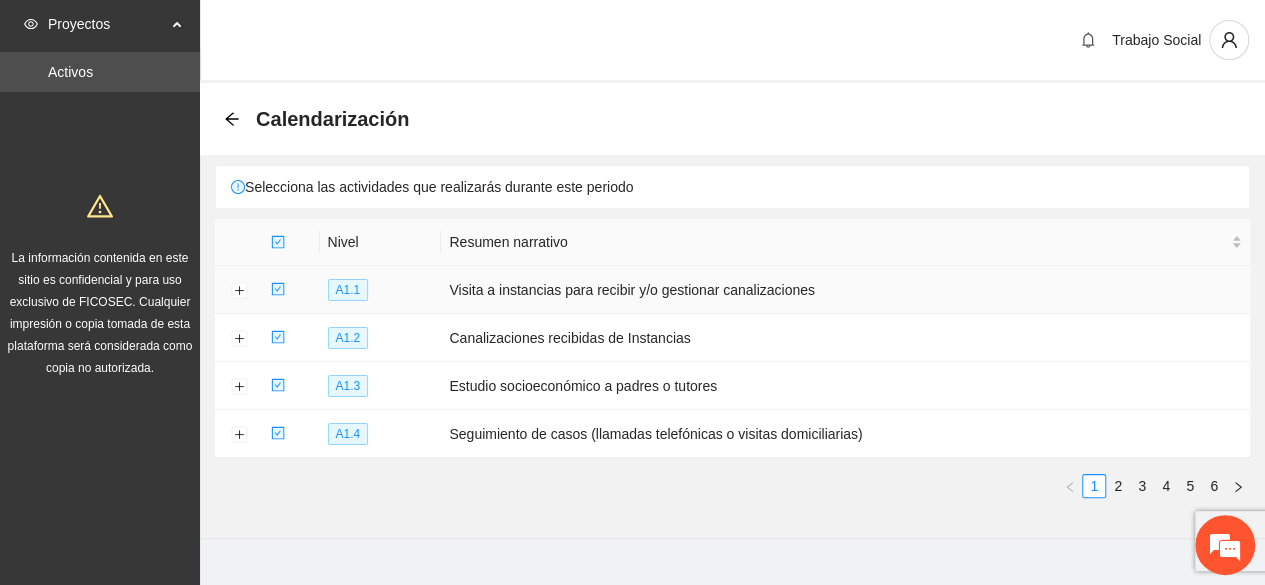 click on "Visita a instancias para recibir y/o gestionar canalizaciones" at bounding box center (845, 290) 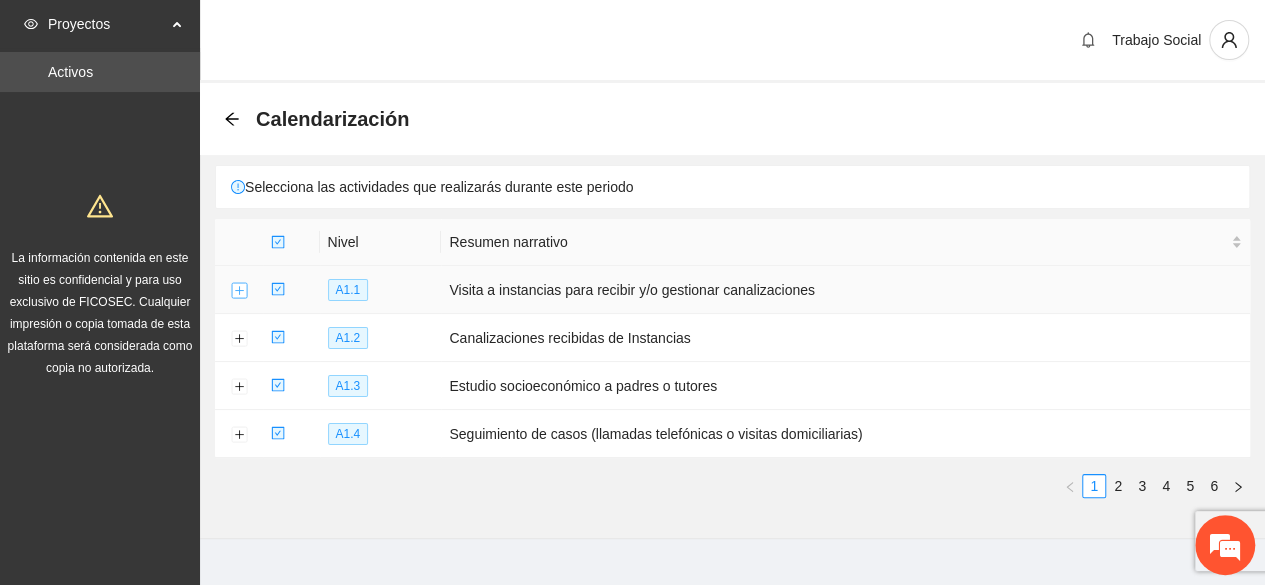 click at bounding box center (239, 291) 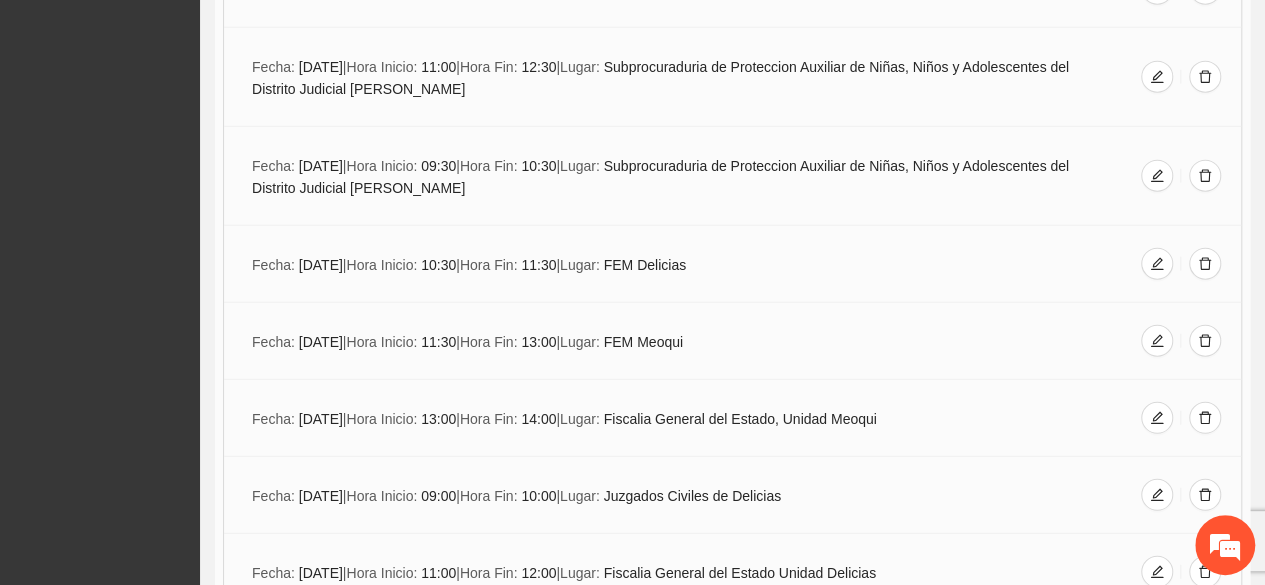 scroll, scrollTop: 2532, scrollLeft: 0, axis: vertical 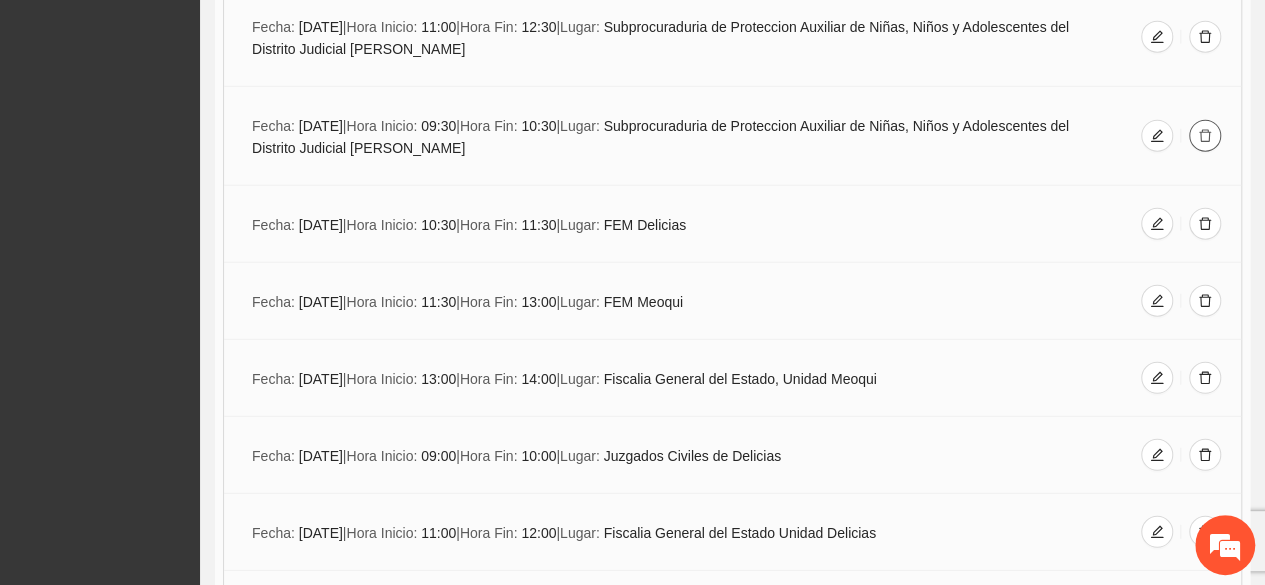 click at bounding box center (1205, 136) 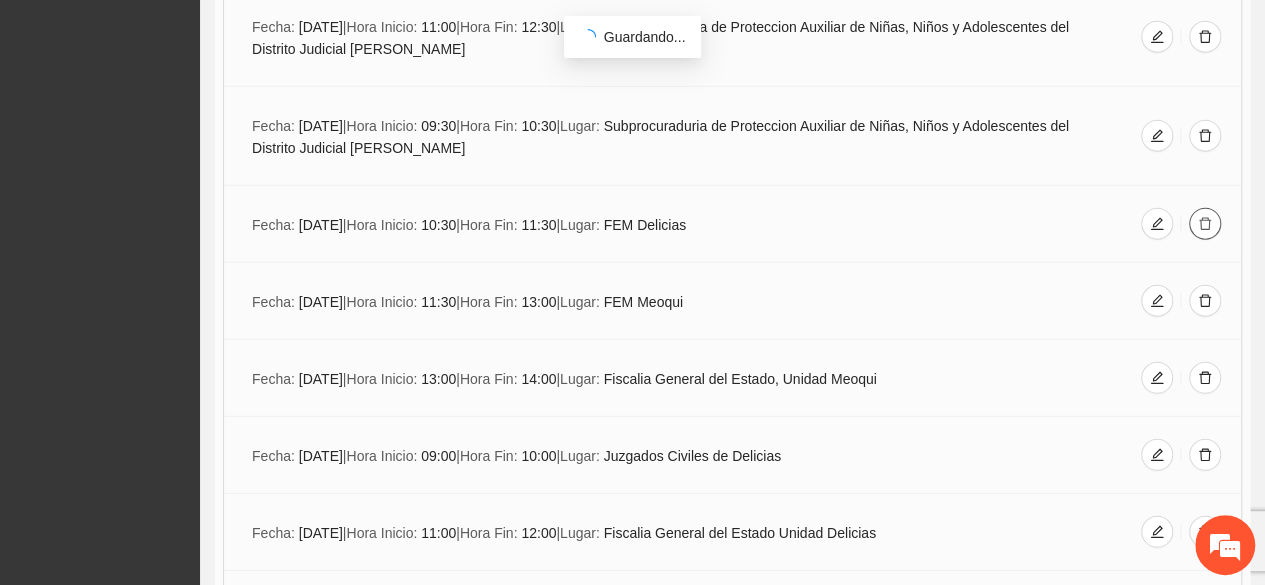 click at bounding box center (1205, 225) 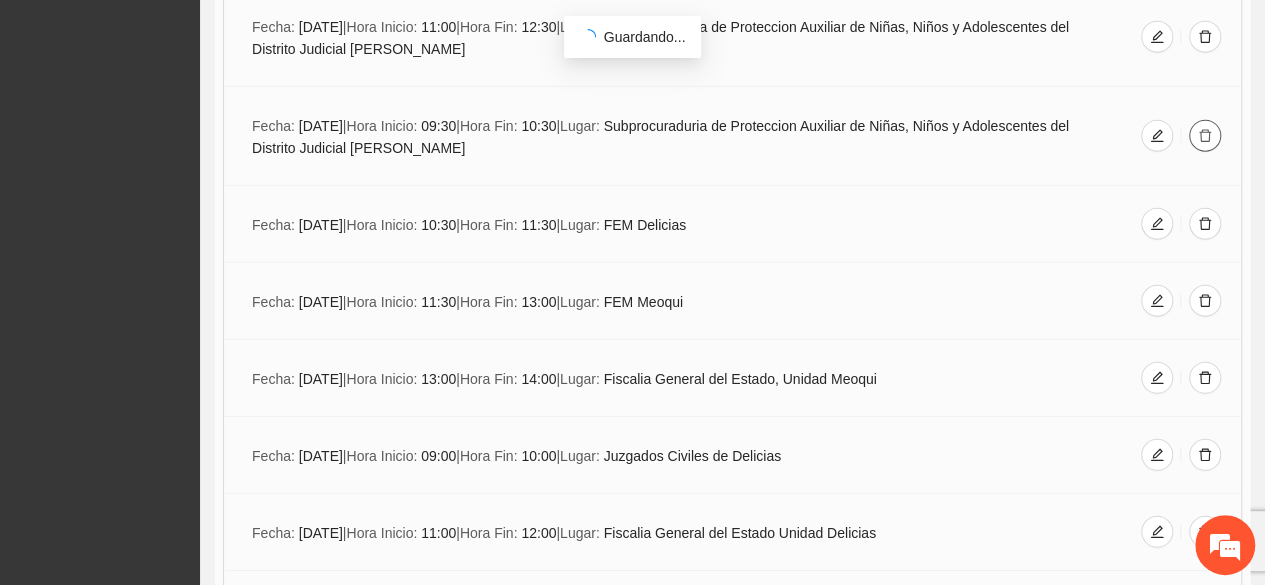 click at bounding box center (1205, 136) 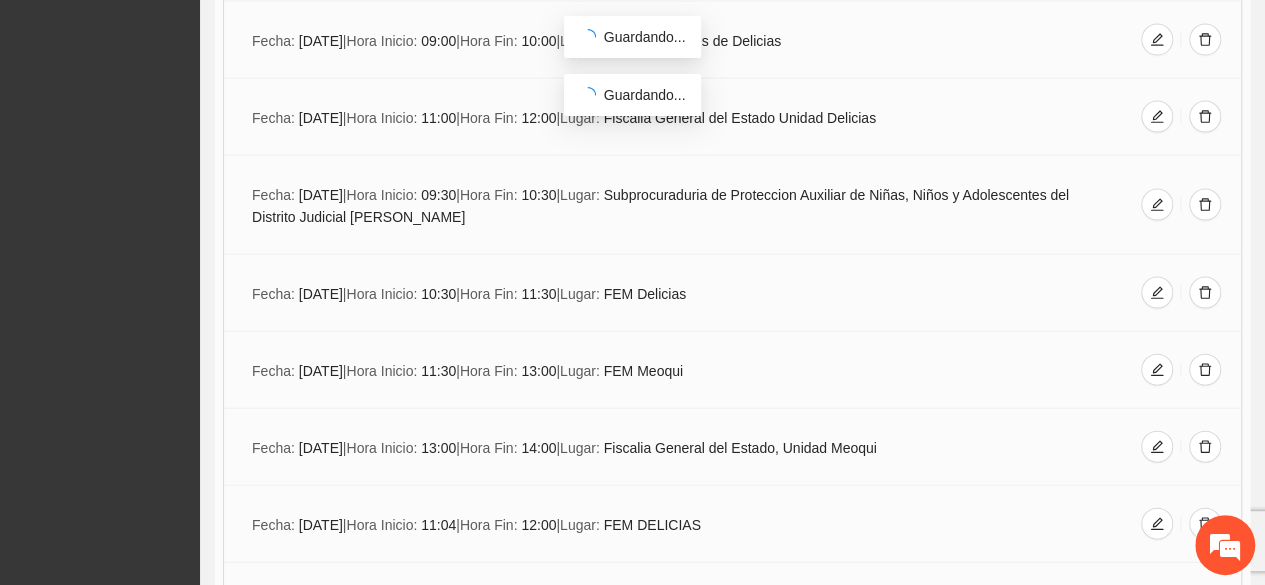 scroll, scrollTop: 5891, scrollLeft: 0, axis: vertical 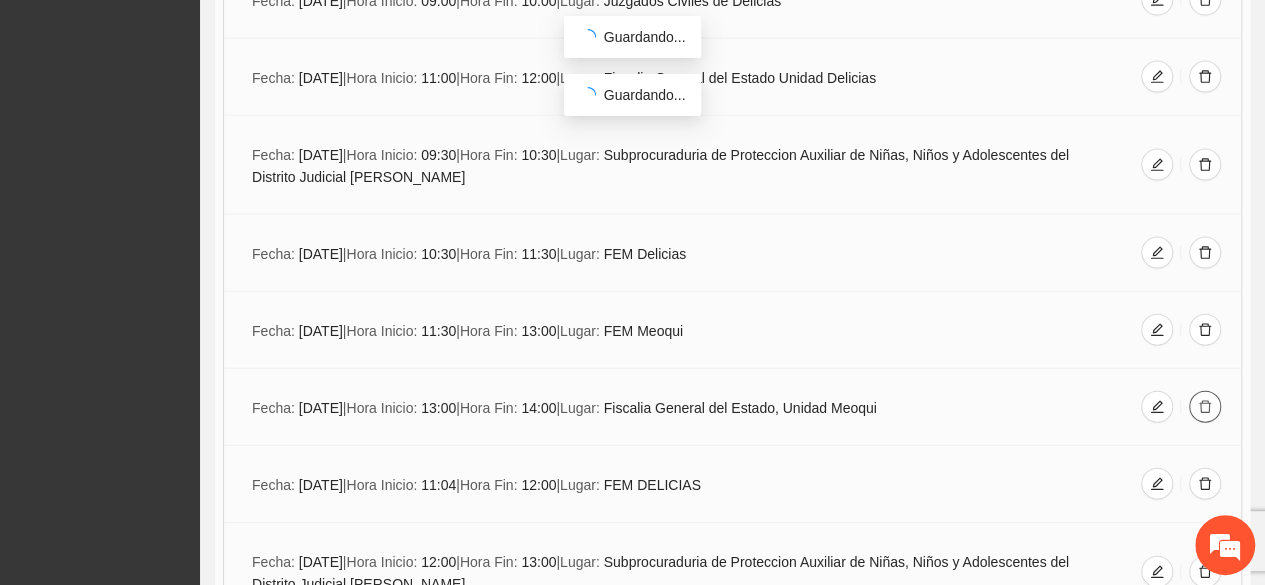 click 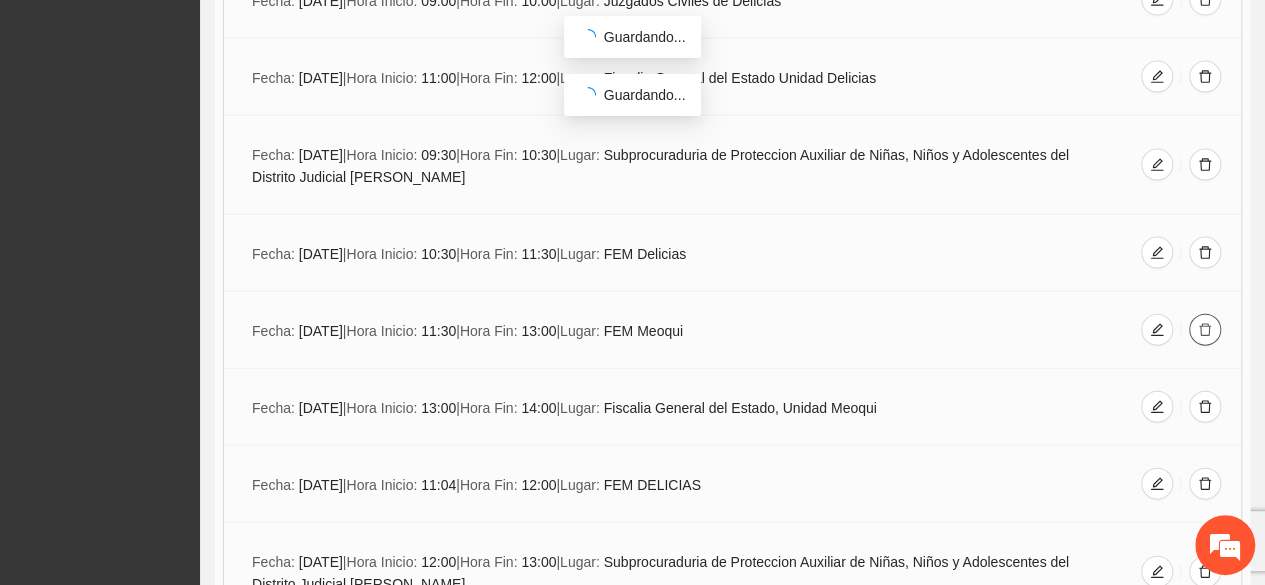 click 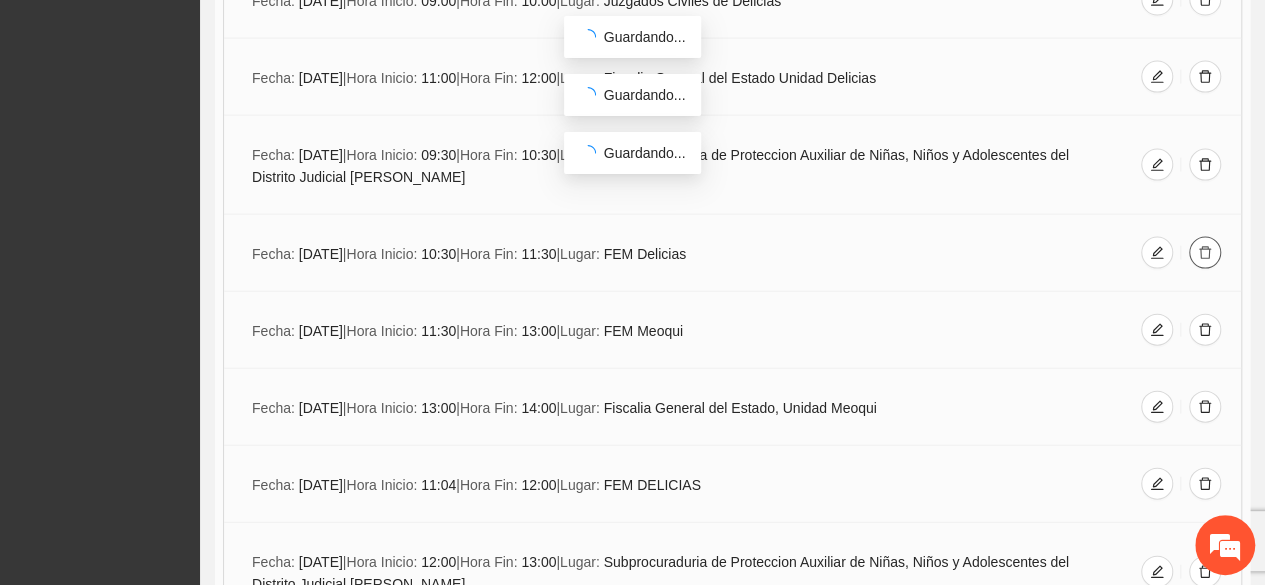 click at bounding box center (1205, 253) 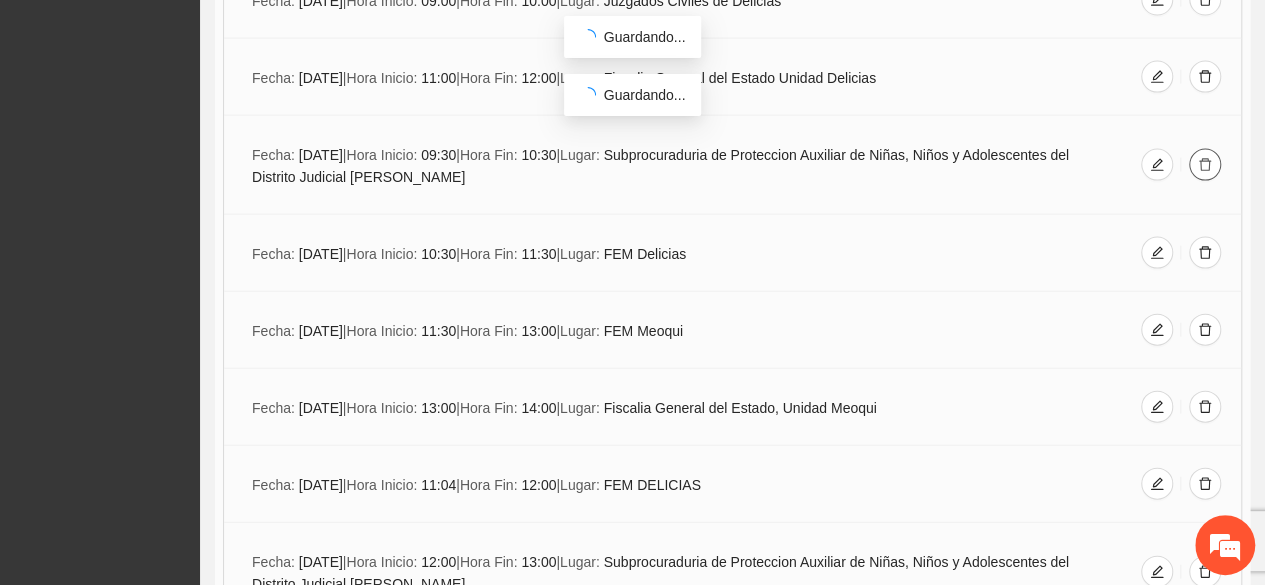 click 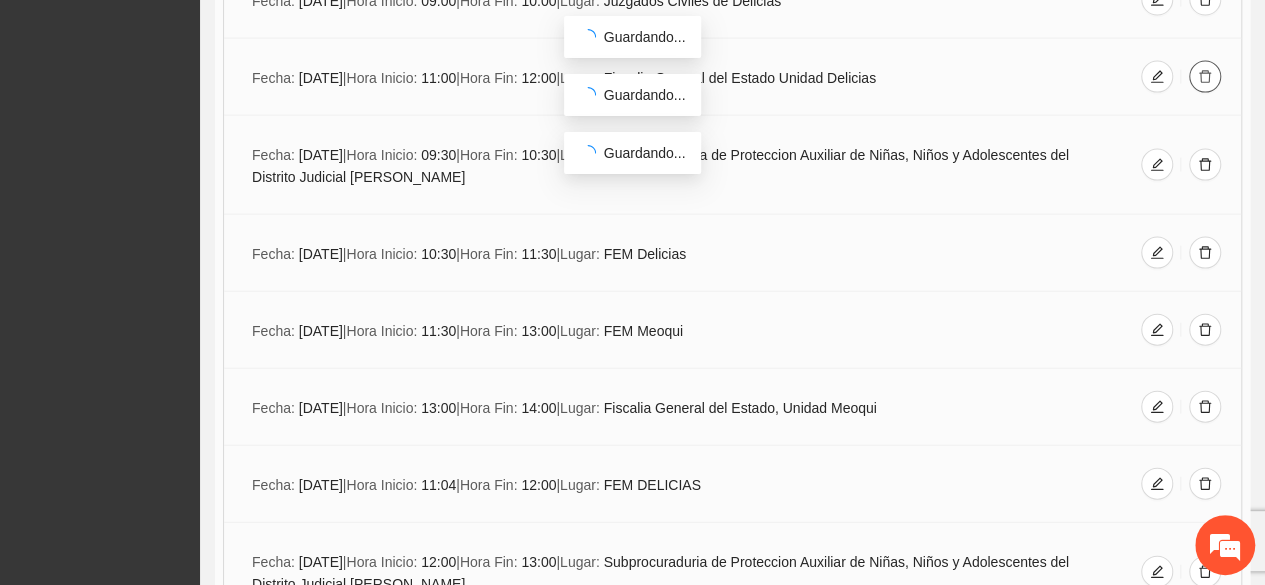 click 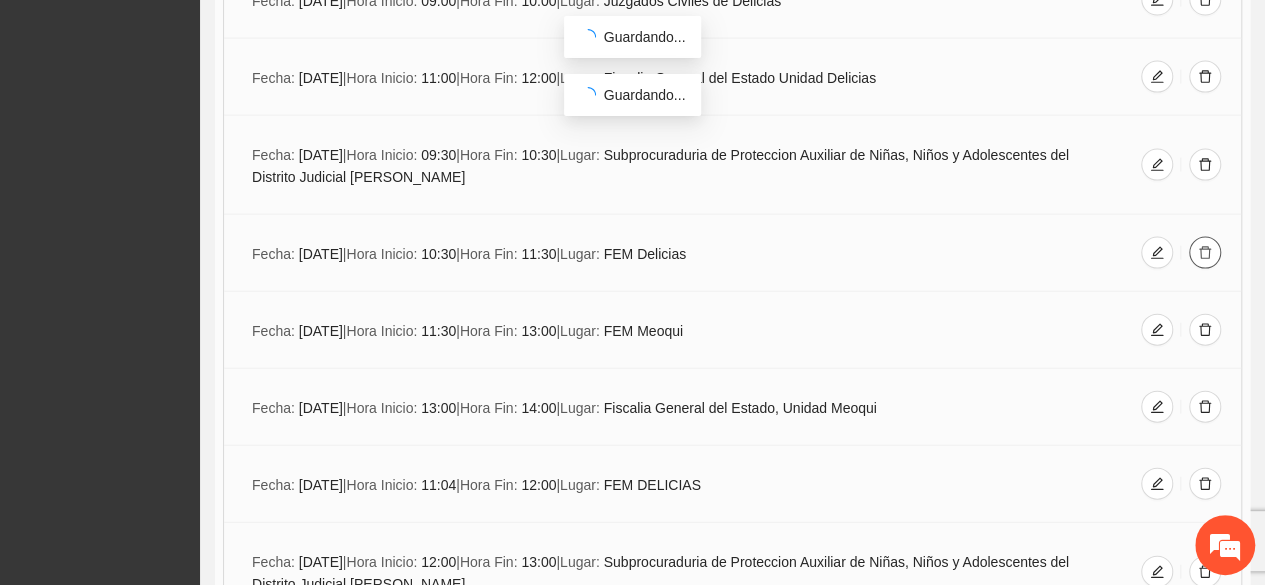 click at bounding box center [1205, 253] 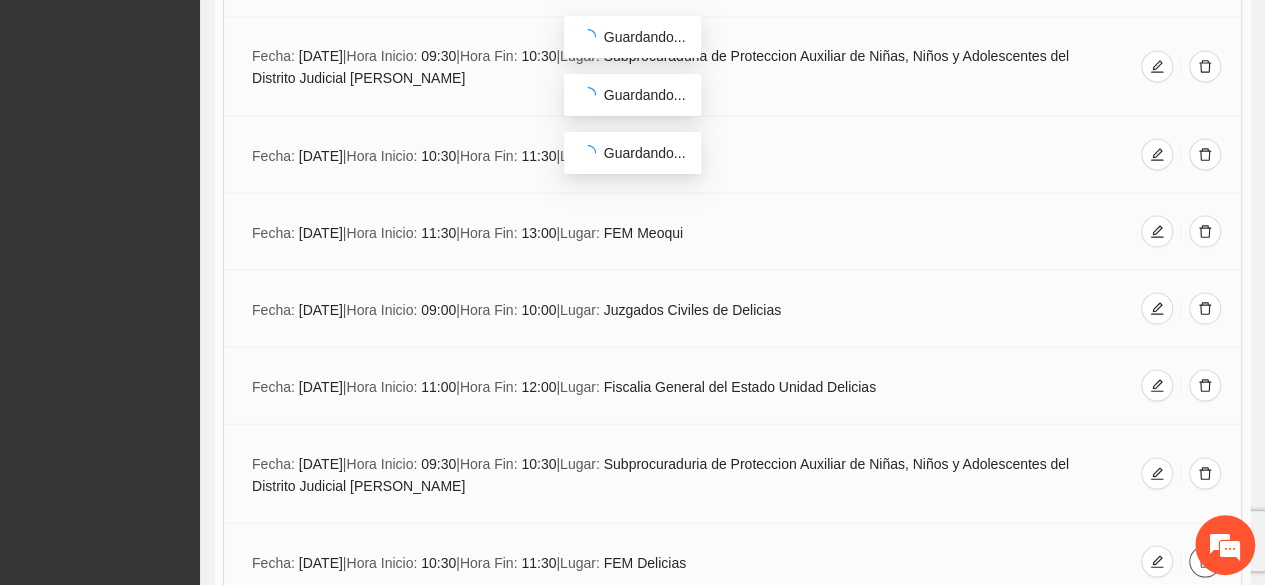 scroll, scrollTop: 5571, scrollLeft: 0, axis: vertical 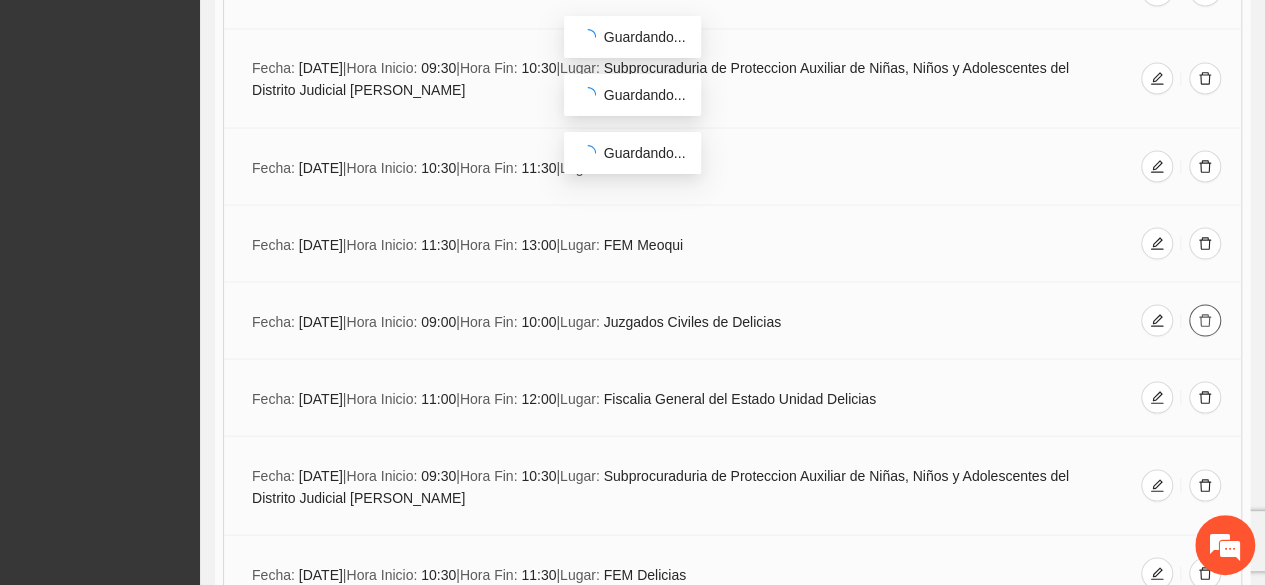 click 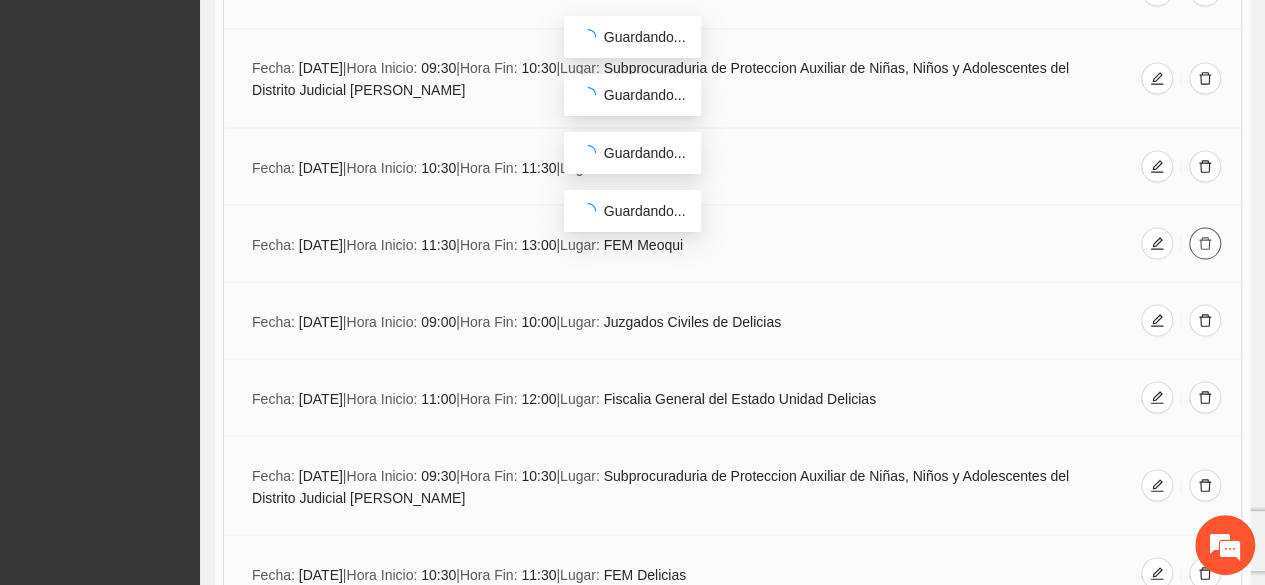 click 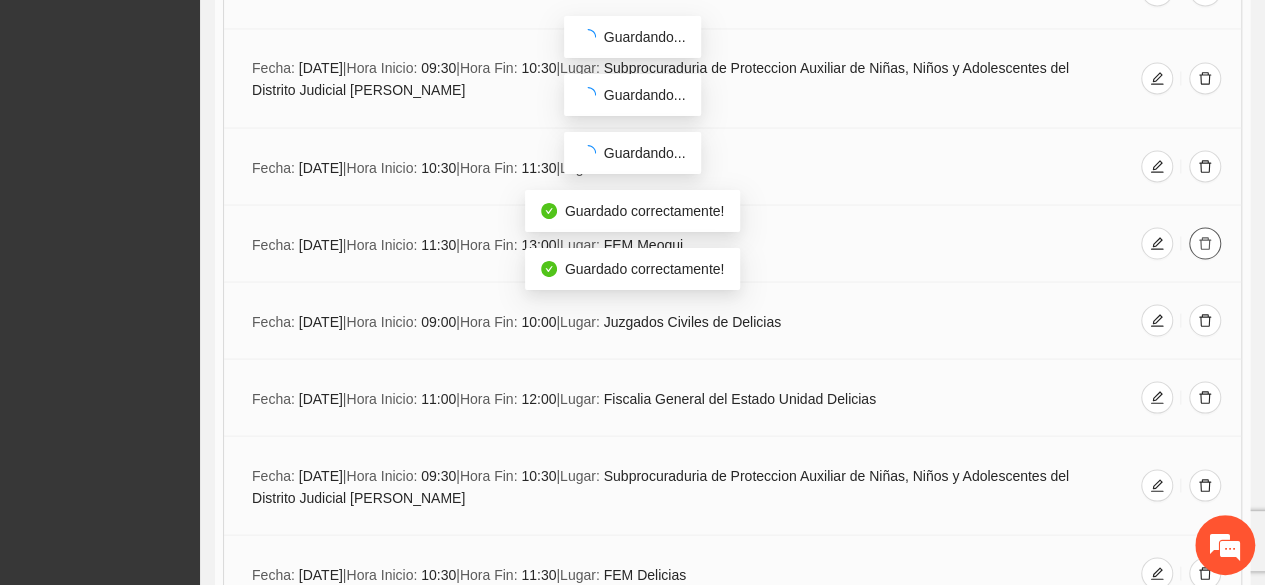 click 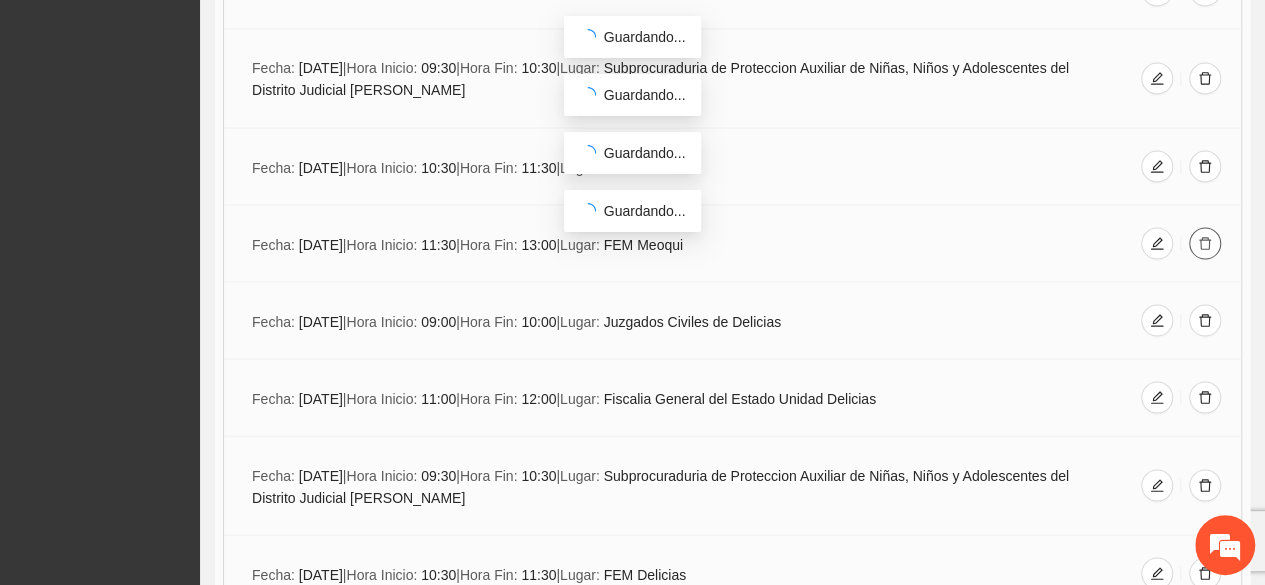 click 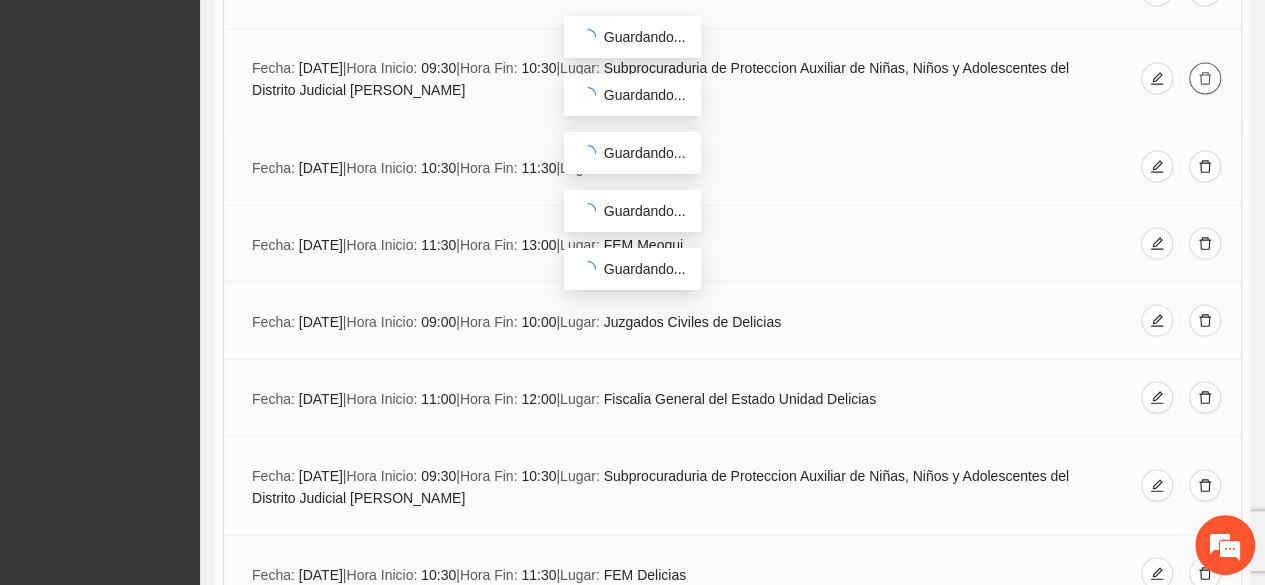 click 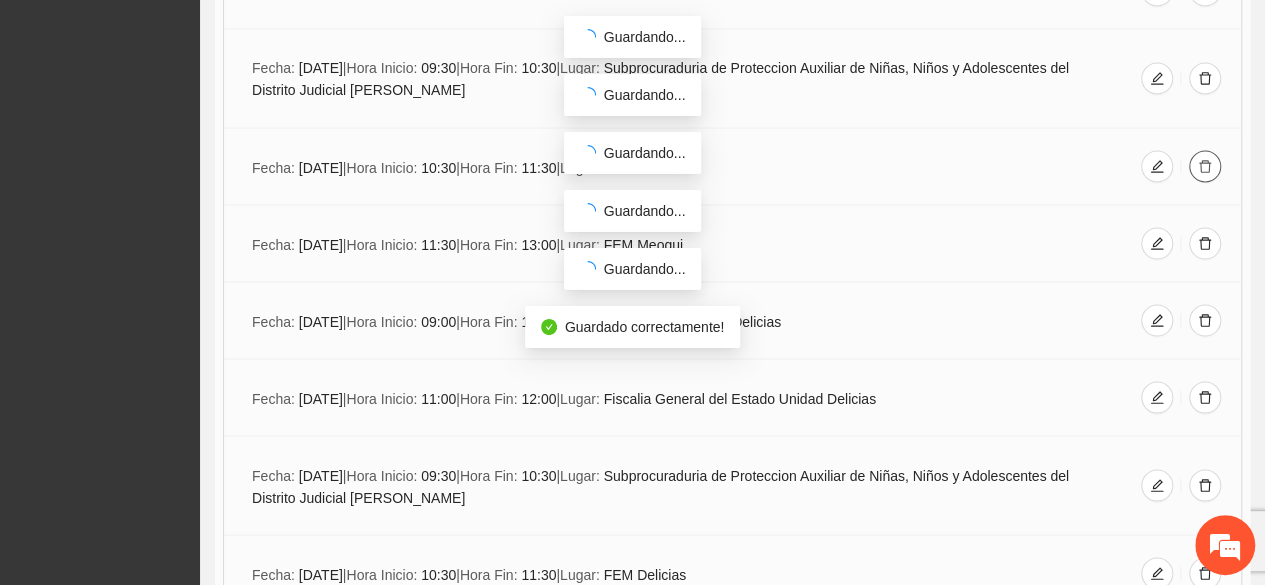 click 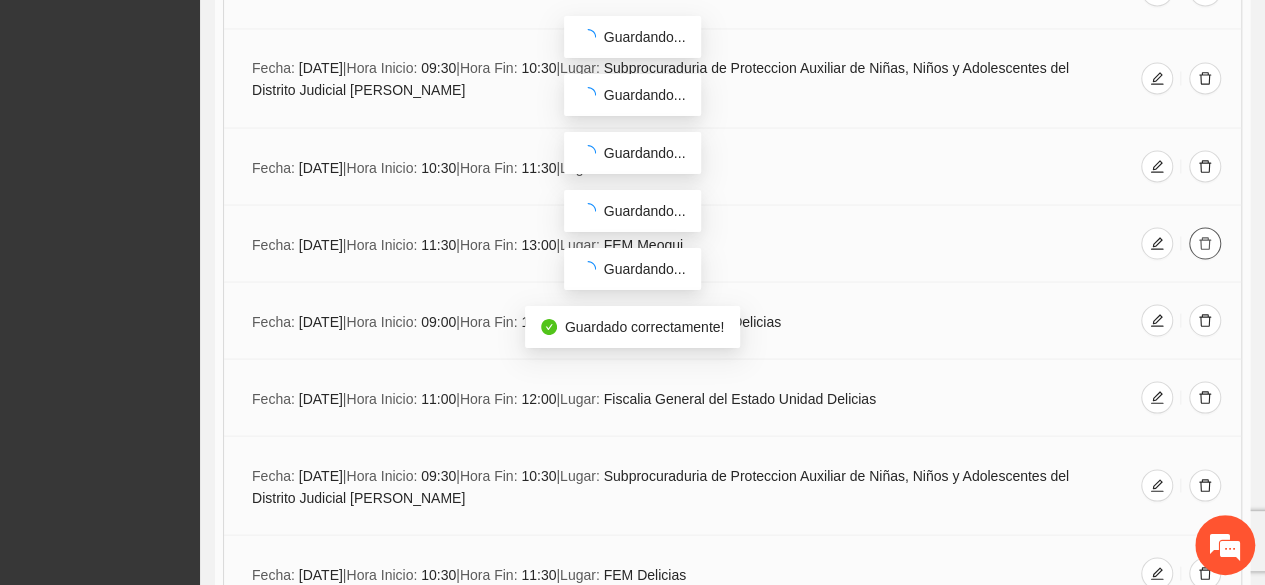 click 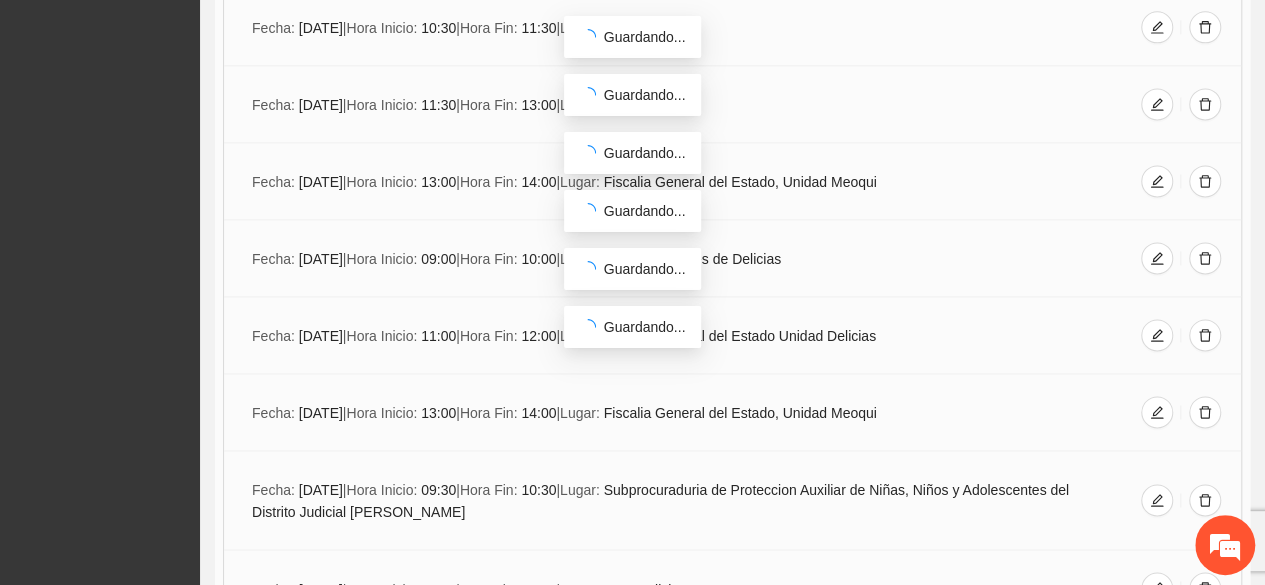 scroll, scrollTop: 5131, scrollLeft: 0, axis: vertical 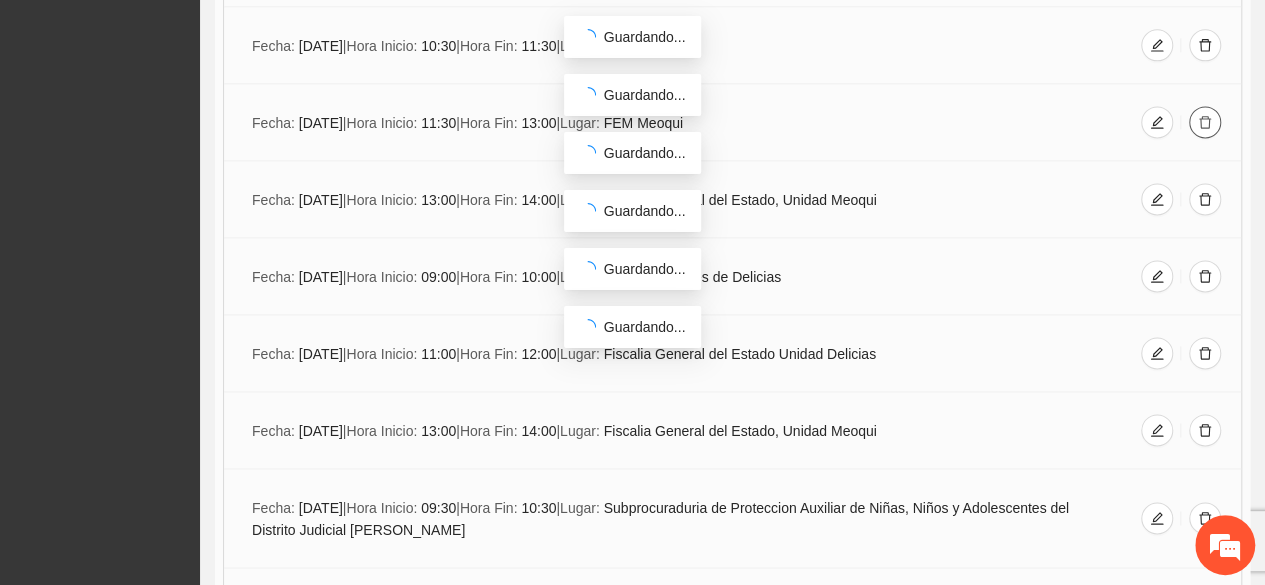click 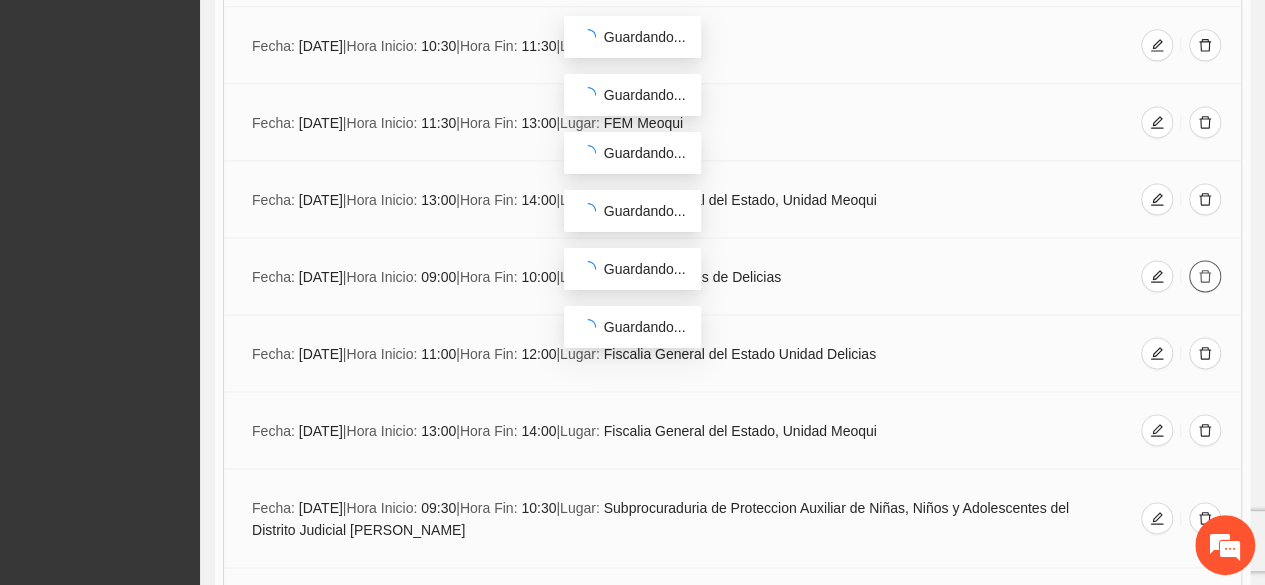 click 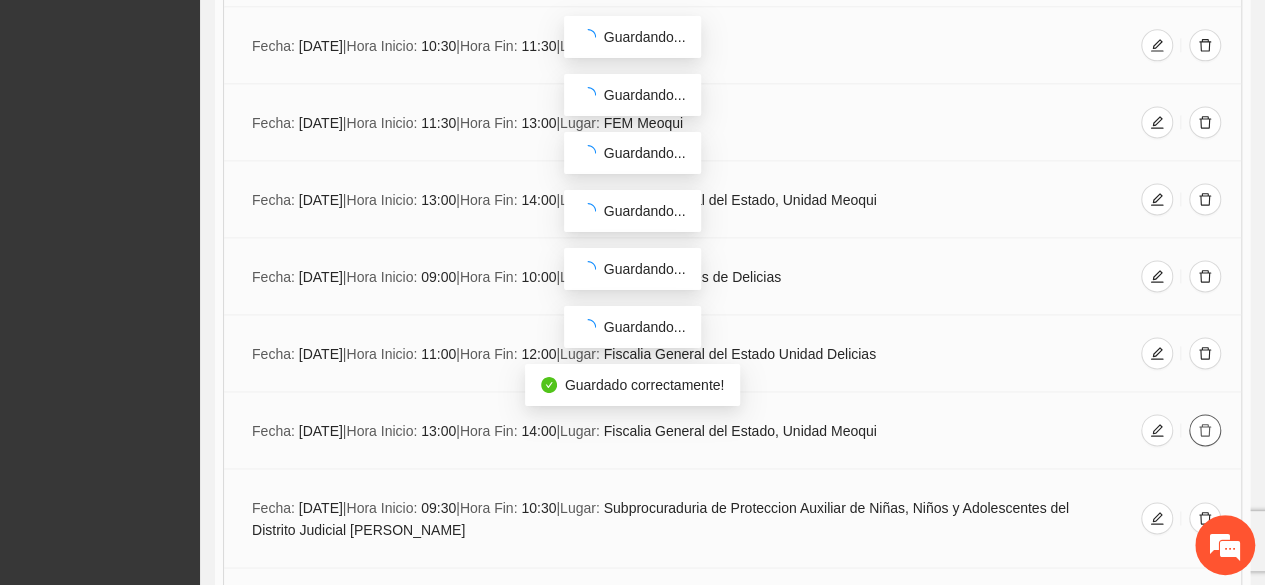 click at bounding box center [1205, 430] 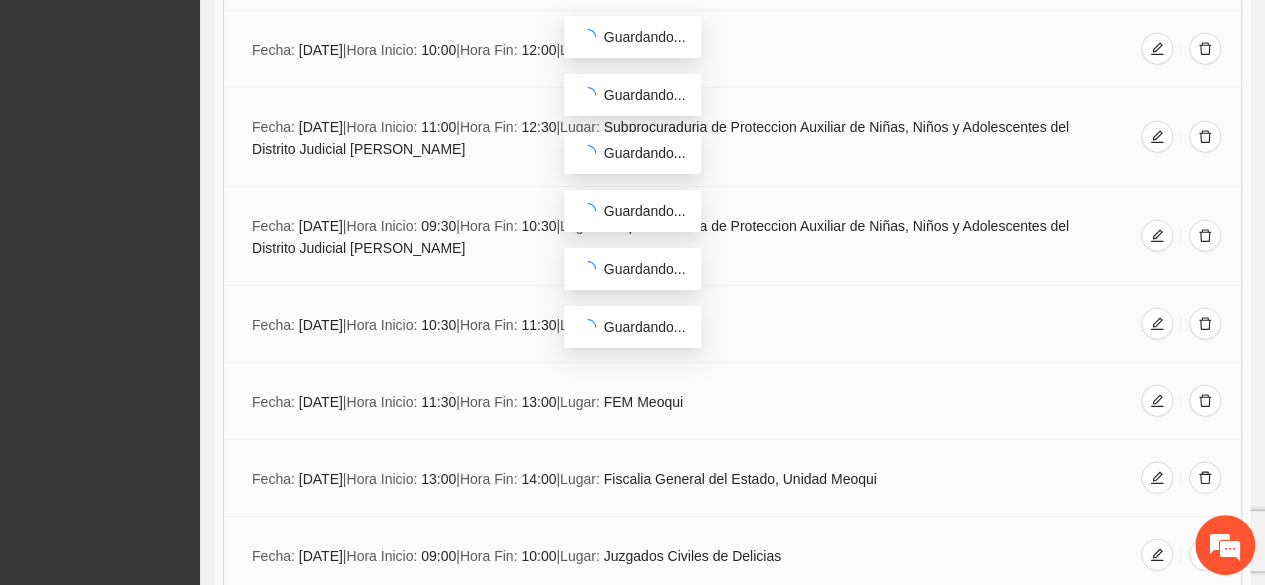 scroll, scrollTop: 2424, scrollLeft: 0, axis: vertical 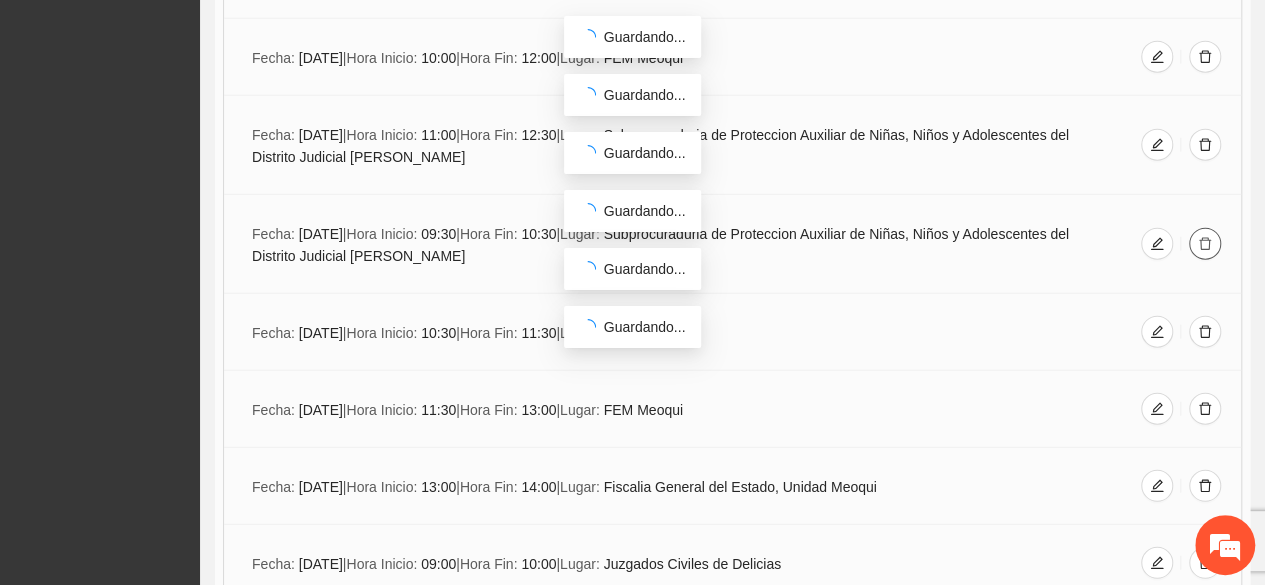 click at bounding box center (1205, 244) 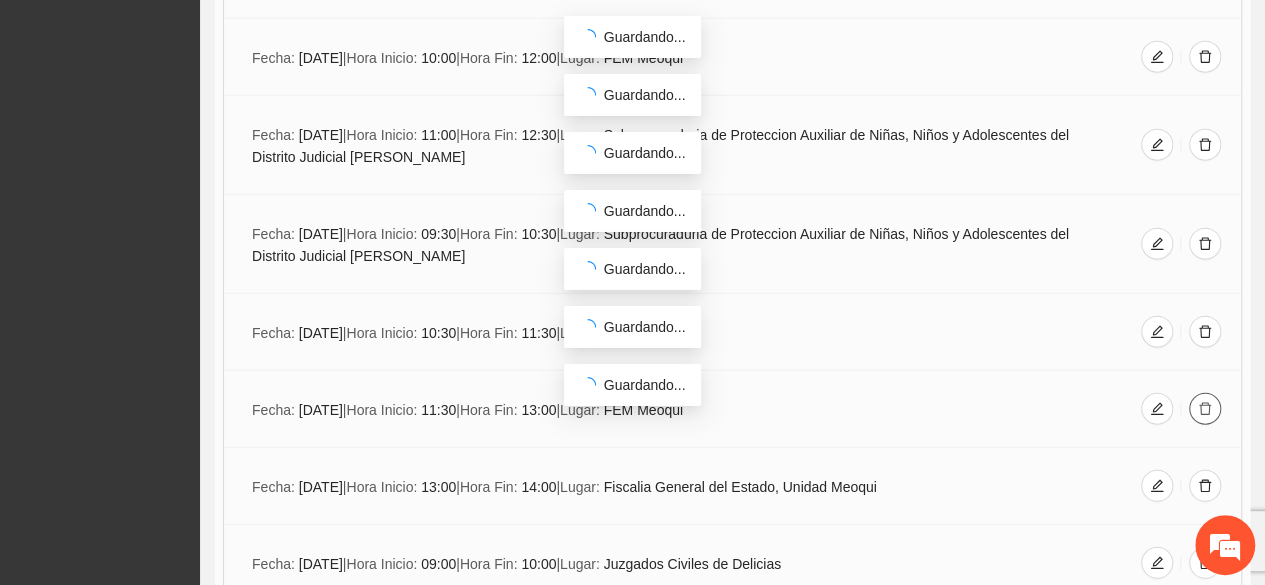 click 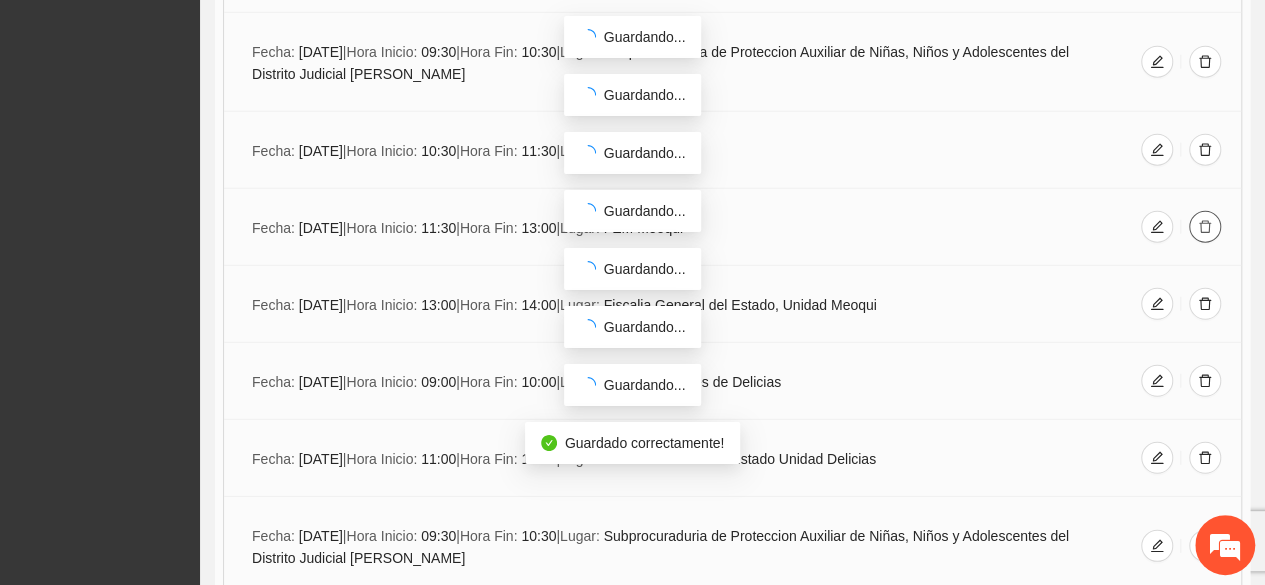 scroll, scrollTop: 2624, scrollLeft: 0, axis: vertical 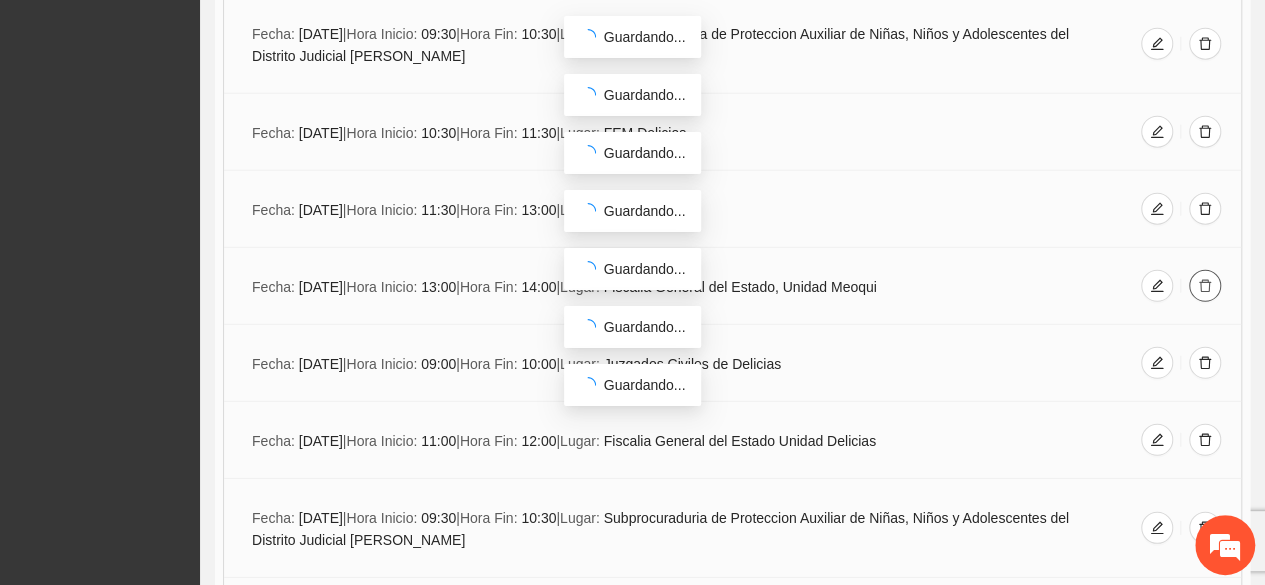 click at bounding box center (1205, 286) 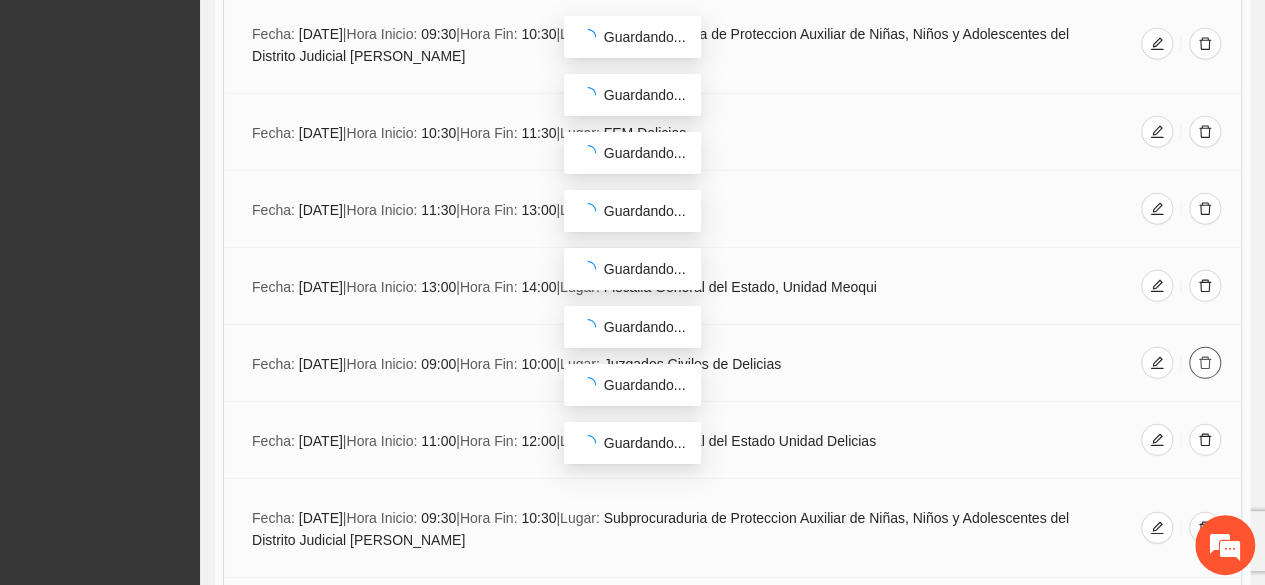 click at bounding box center [1205, 363] 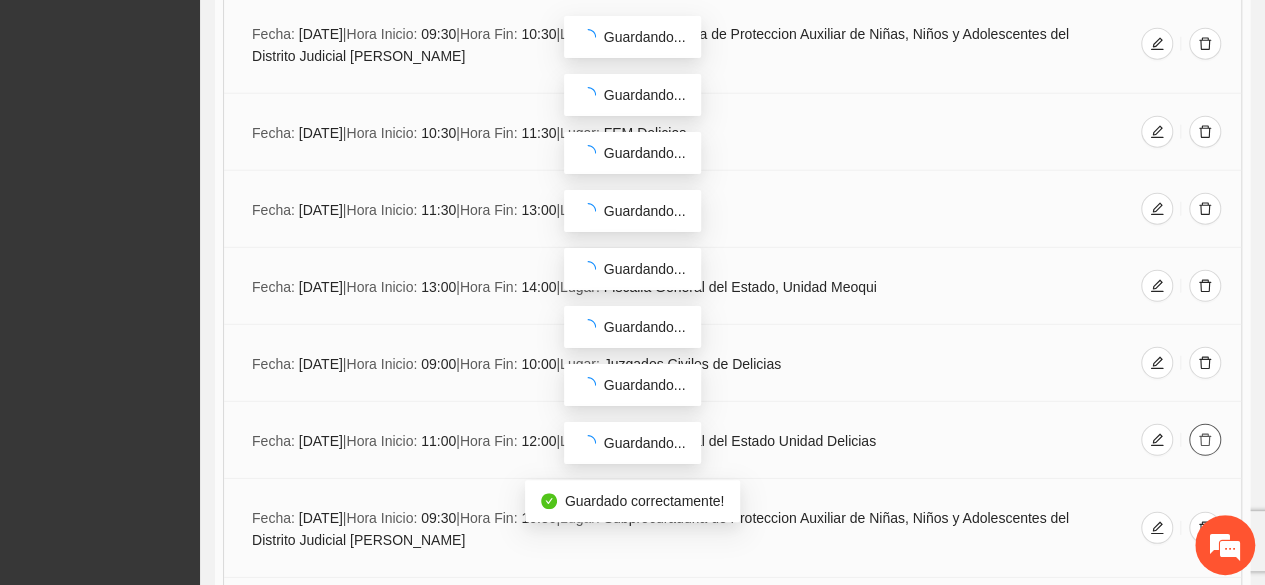 click at bounding box center (1205, 440) 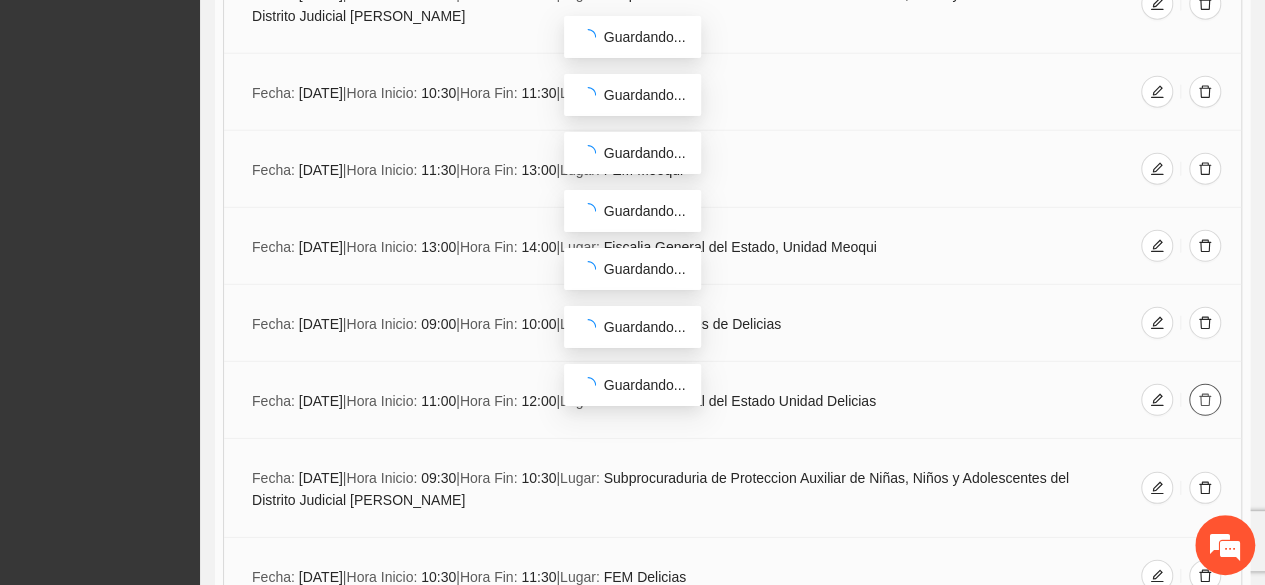 scroll, scrollTop: 2704, scrollLeft: 0, axis: vertical 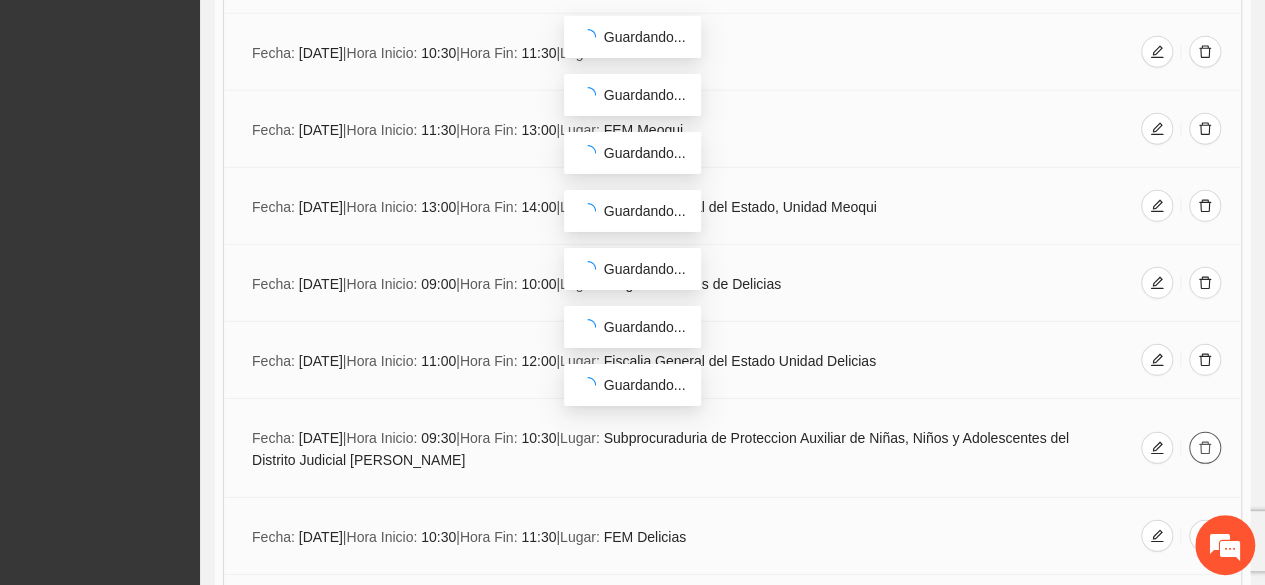 click at bounding box center (1205, 448) 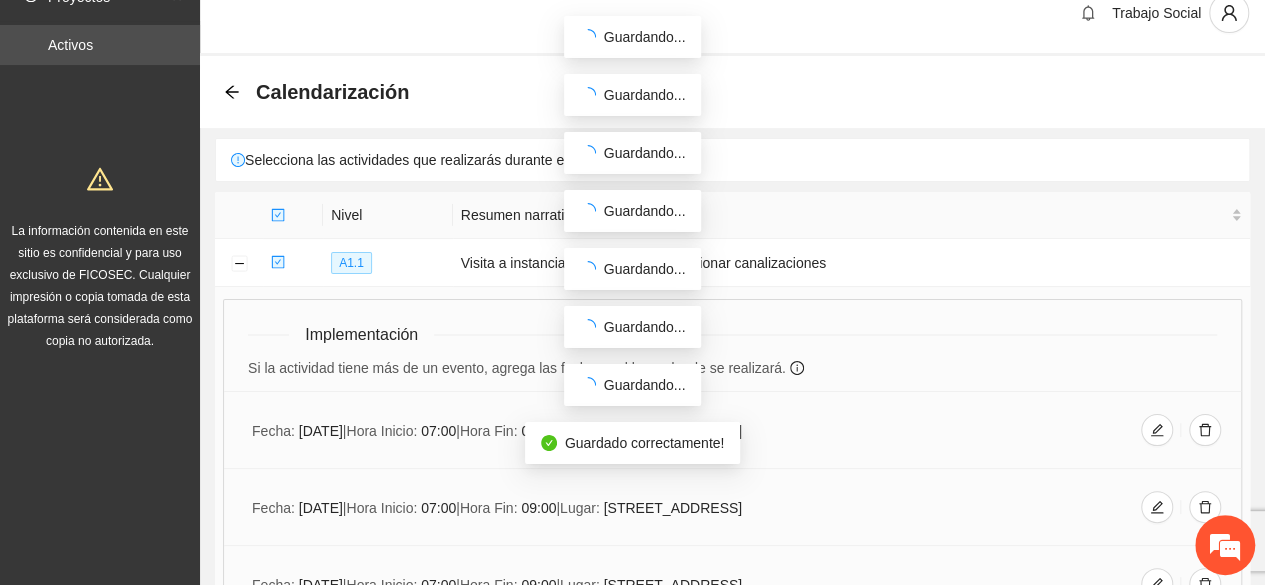 scroll, scrollTop: 0, scrollLeft: 0, axis: both 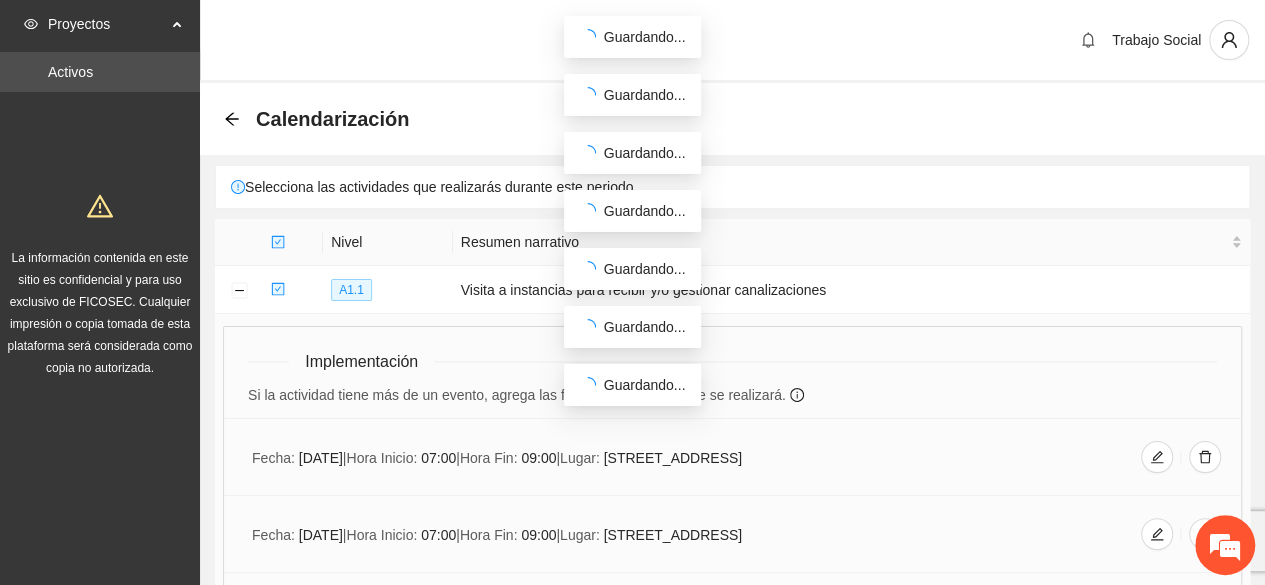 click on "Trabajo Social" at bounding box center (732, 41) 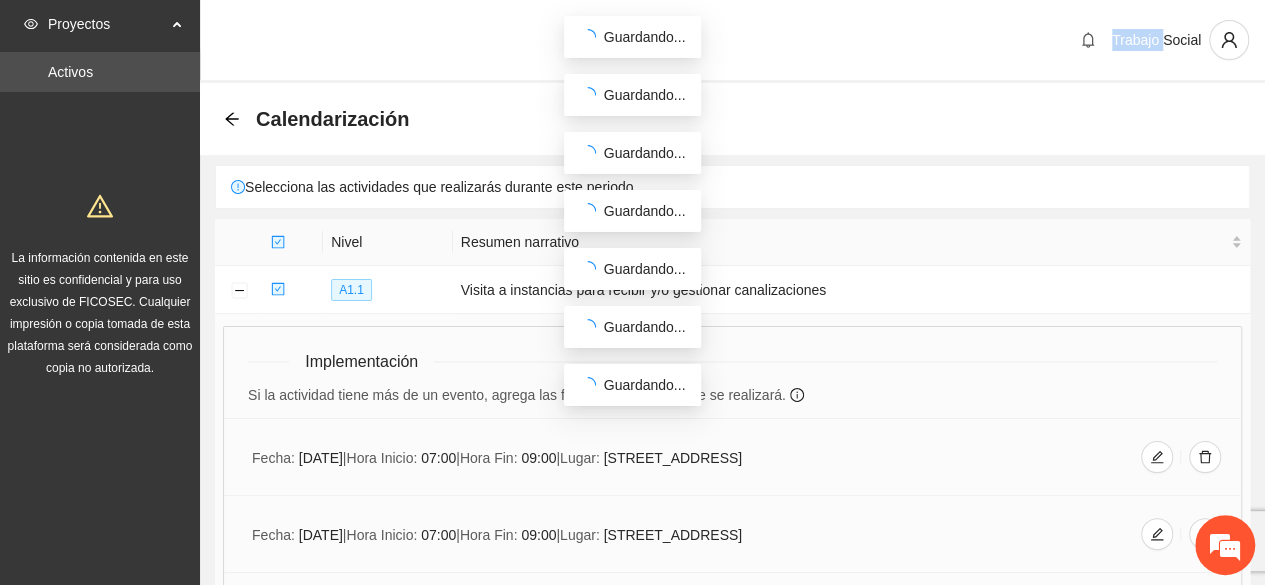 click on "Trabajo Social" at bounding box center (732, 41) 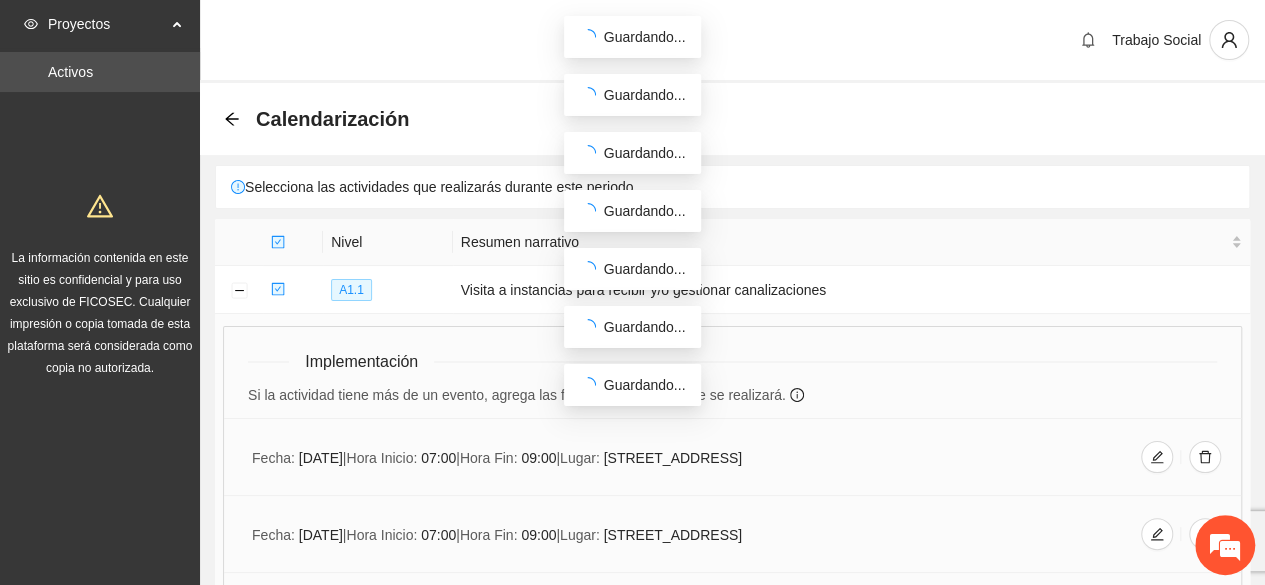 click on "Trabajo Social" at bounding box center (732, 41) 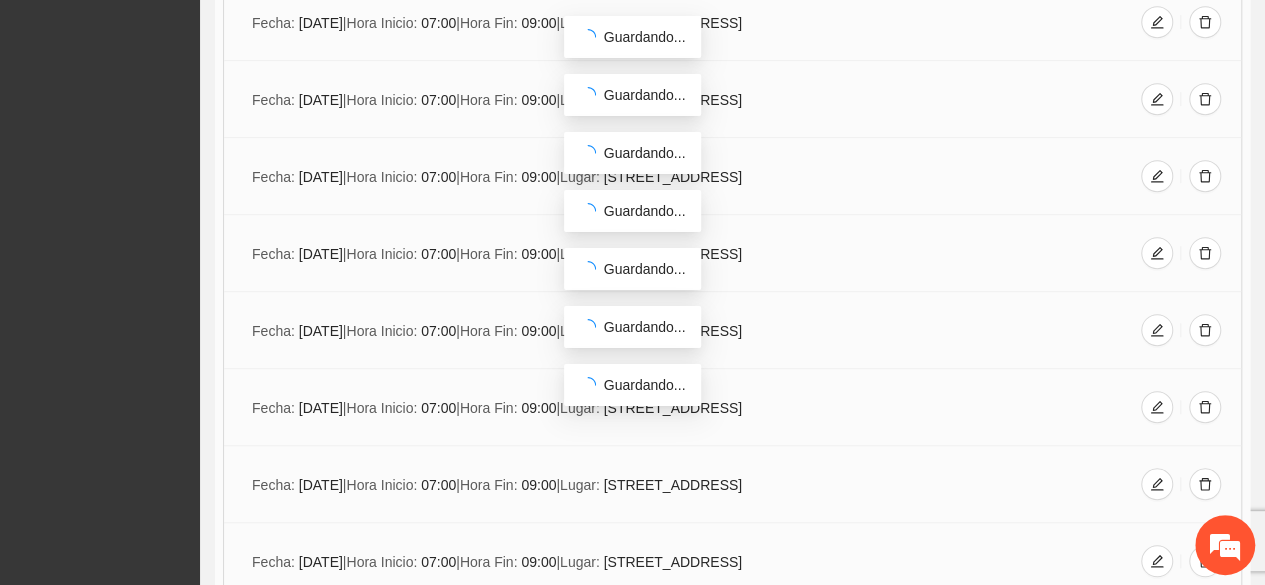 scroll, scrollTop: 1024, scrollLeft: 0, axis: vertical 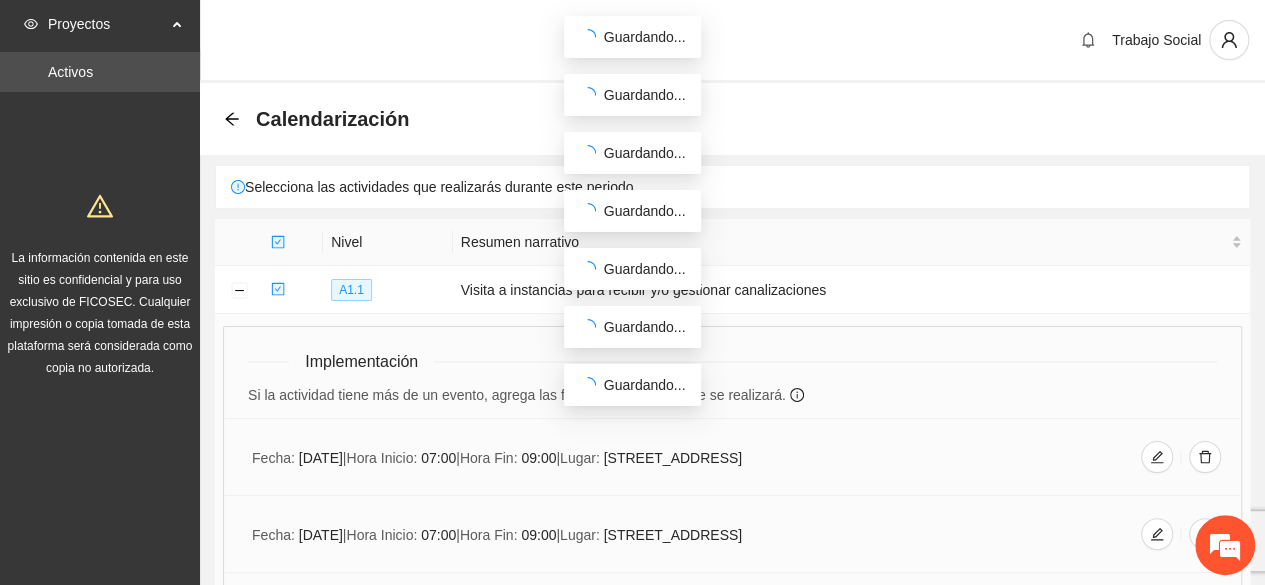 drag, startPoint x: 1273, startPoint y: 27, endPoint x: 1251, endPoint y: 5, distance: 31.112698 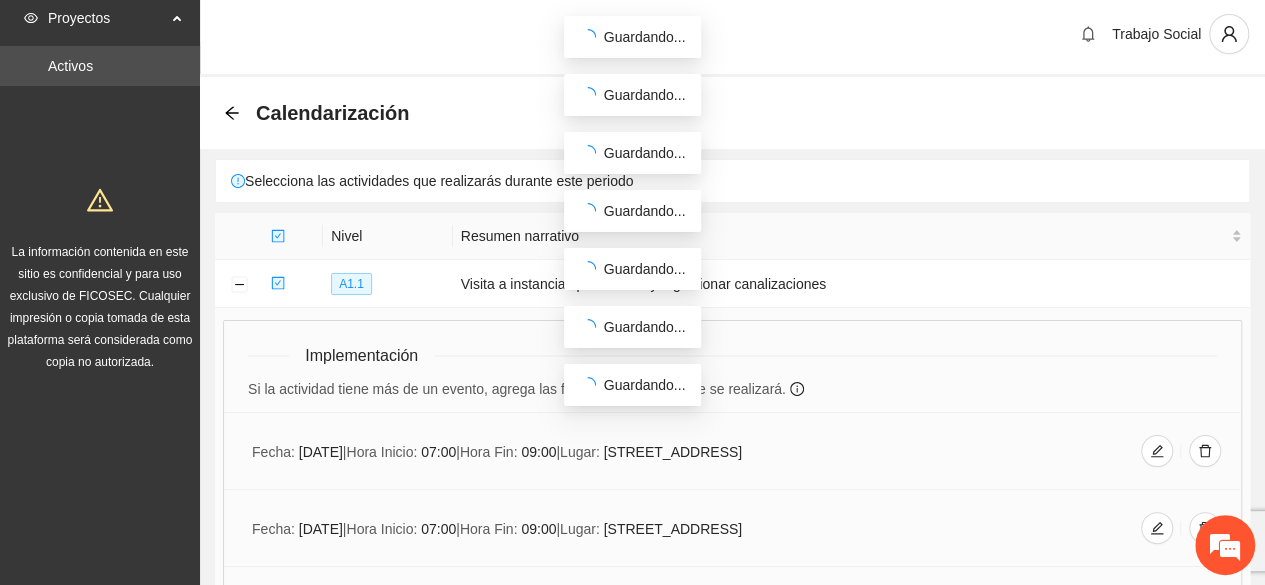 scroll, scrollTop: 0, scrollLeft: 0, axis: both 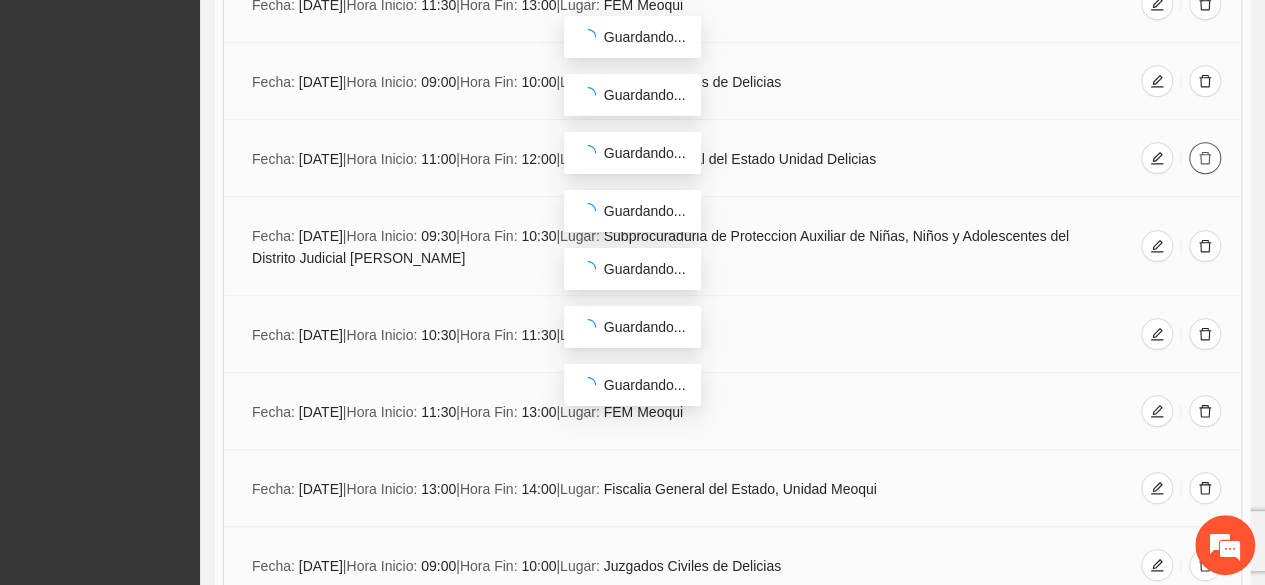 click 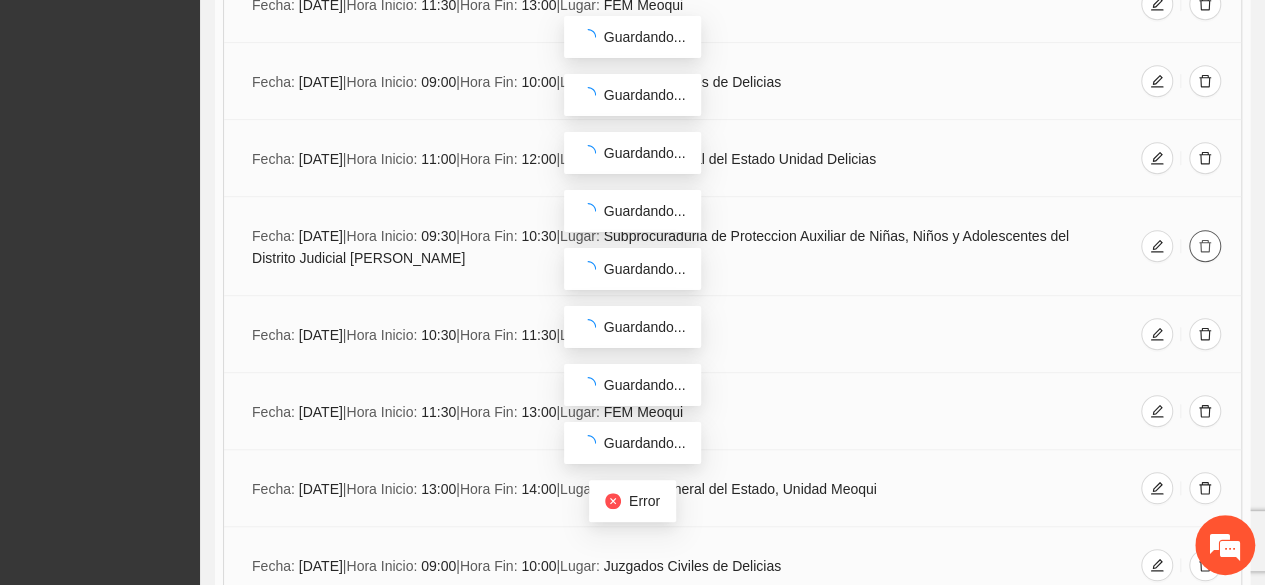 click at bounding box center (1205, 246) 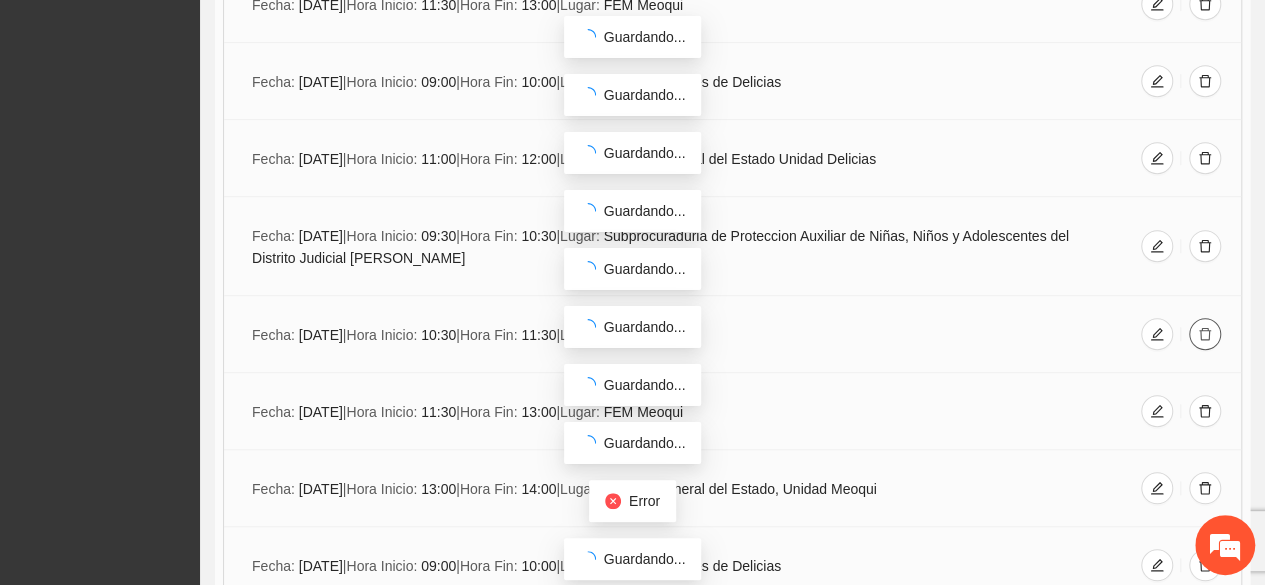click 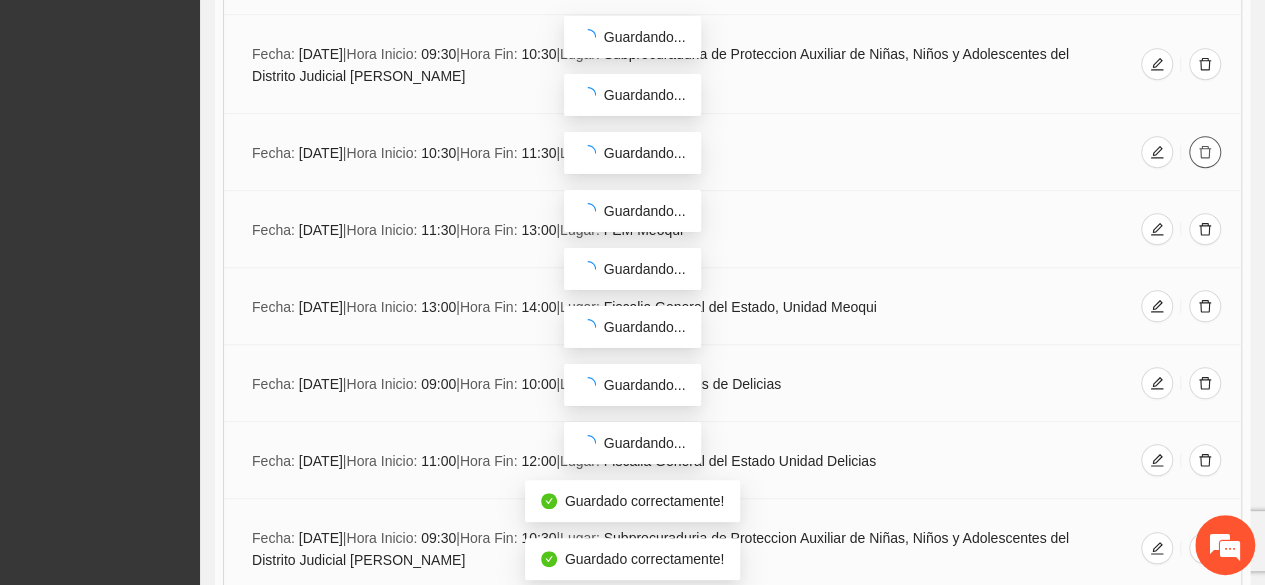 scroll, scrollTop: 4558, scrollLeft: 0, axis: vertical 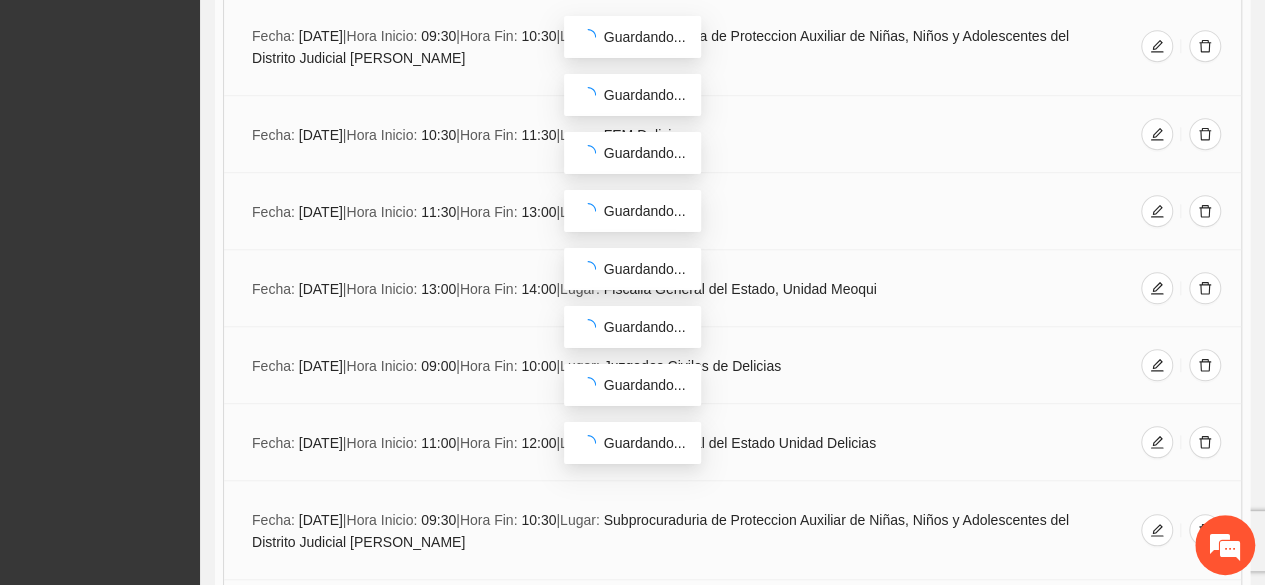 click on "Fecha:   18/06/2025  |  Hora Inicio:   11:30  |  Hora Fin:   13:00  |  Lugar:   FEM Meoqui" at bounding box center [732, 211] 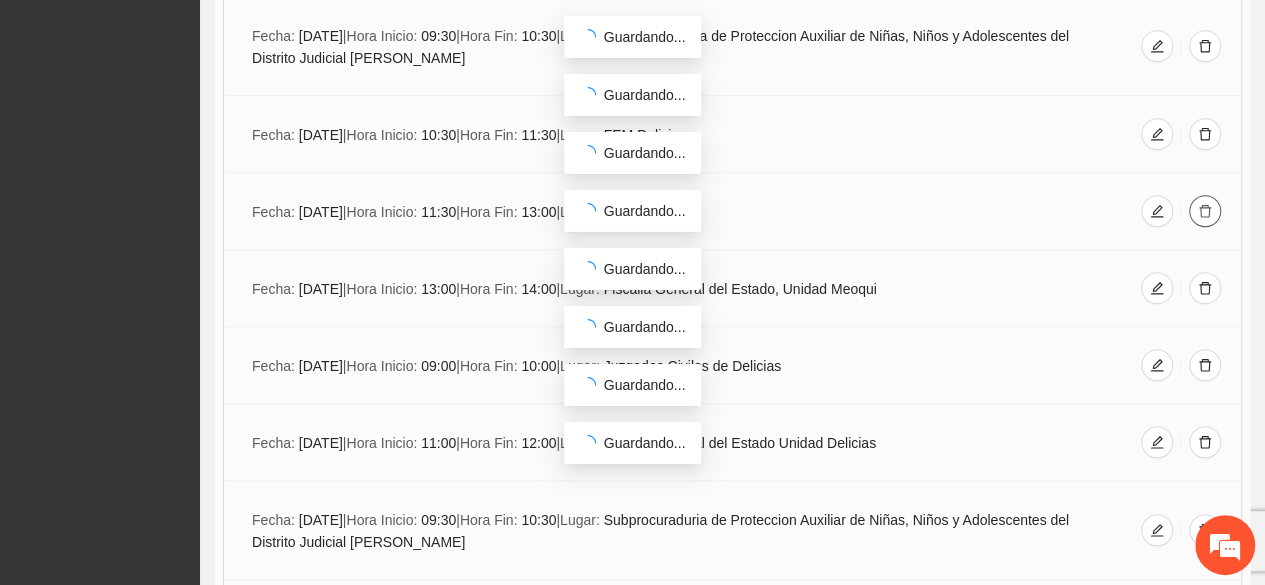 click at bounding box center (1205, 212) 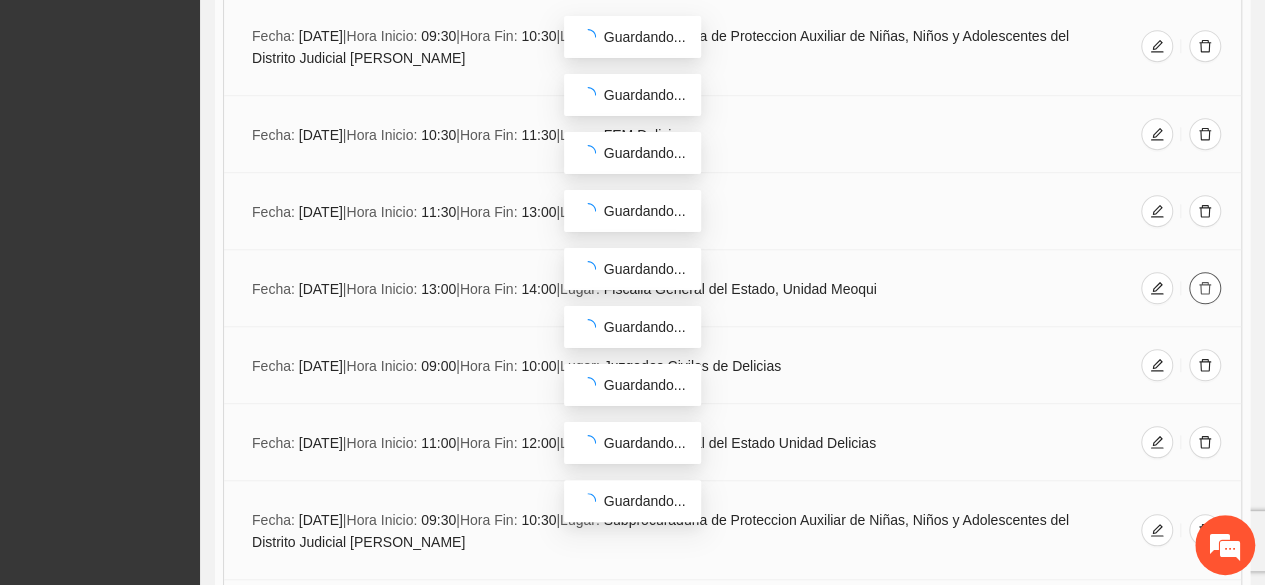 click at bounding box center (1205, 288) 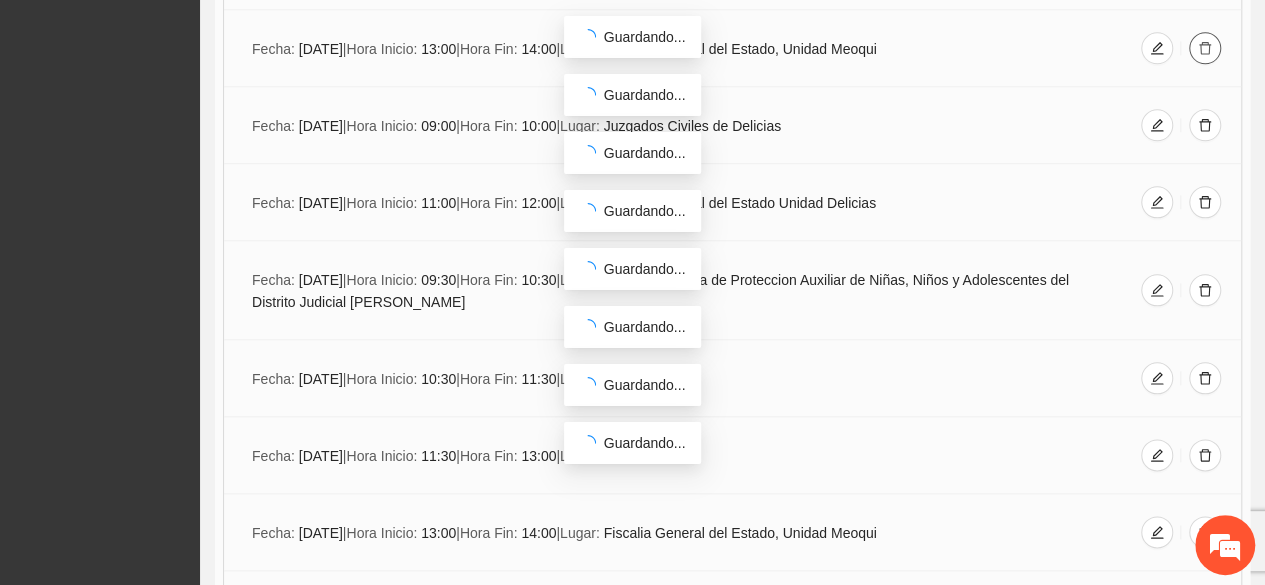 scroll, scrollTop: 4838, scrollLeft: 0, axis: vertical 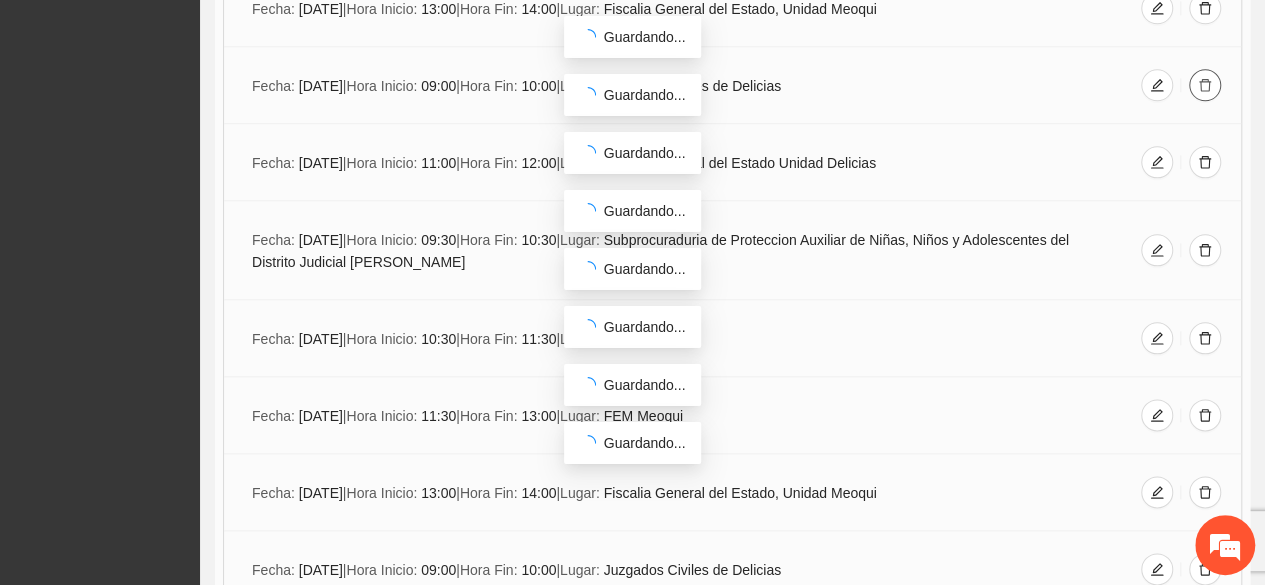 click 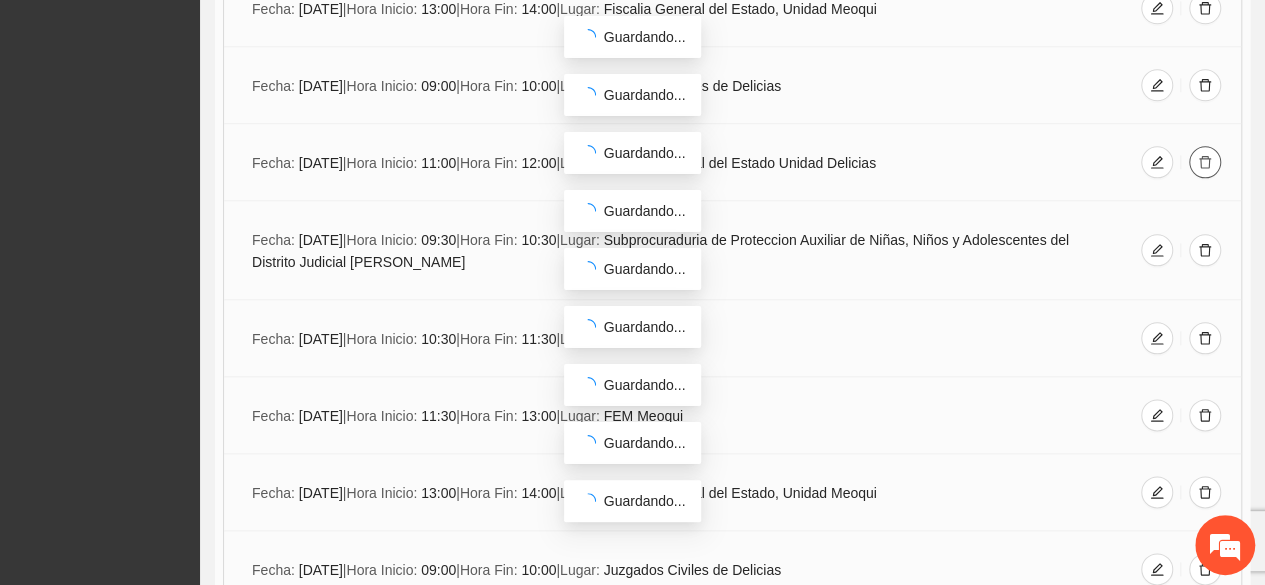 click 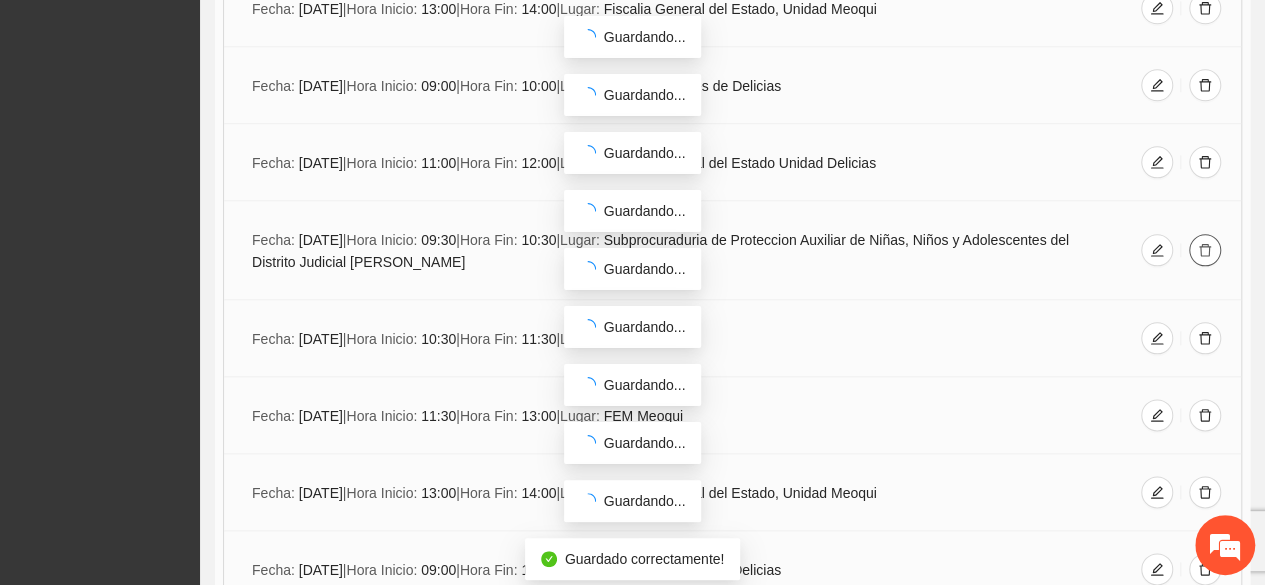 click 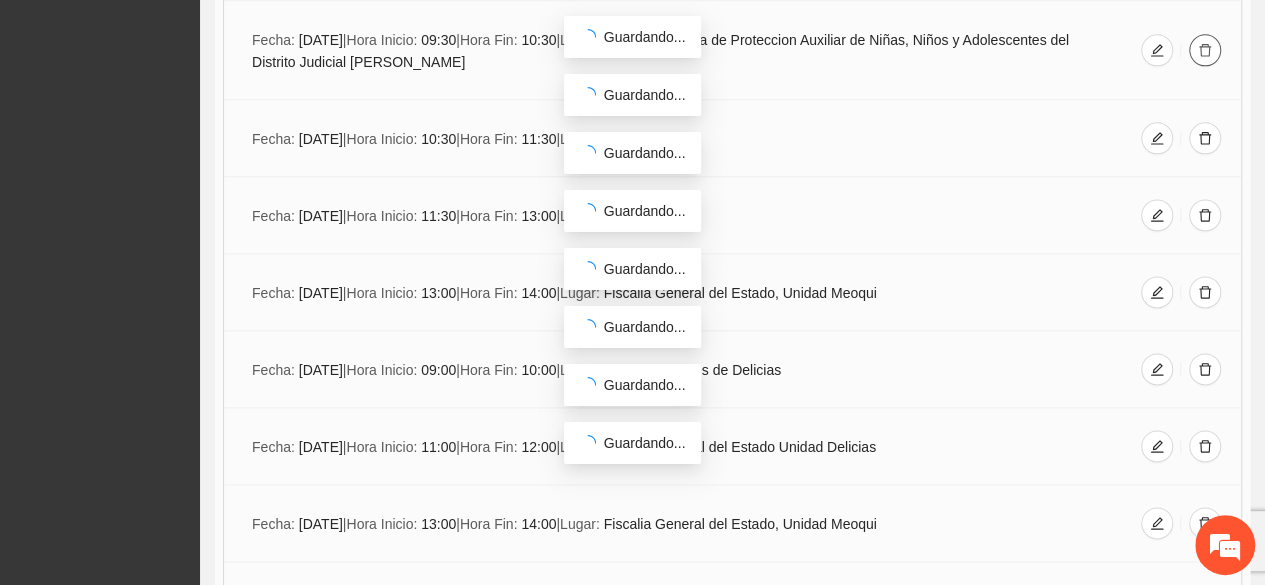 scroll, scrollTop: 5078, scrollLeft: 0, axis: vertical 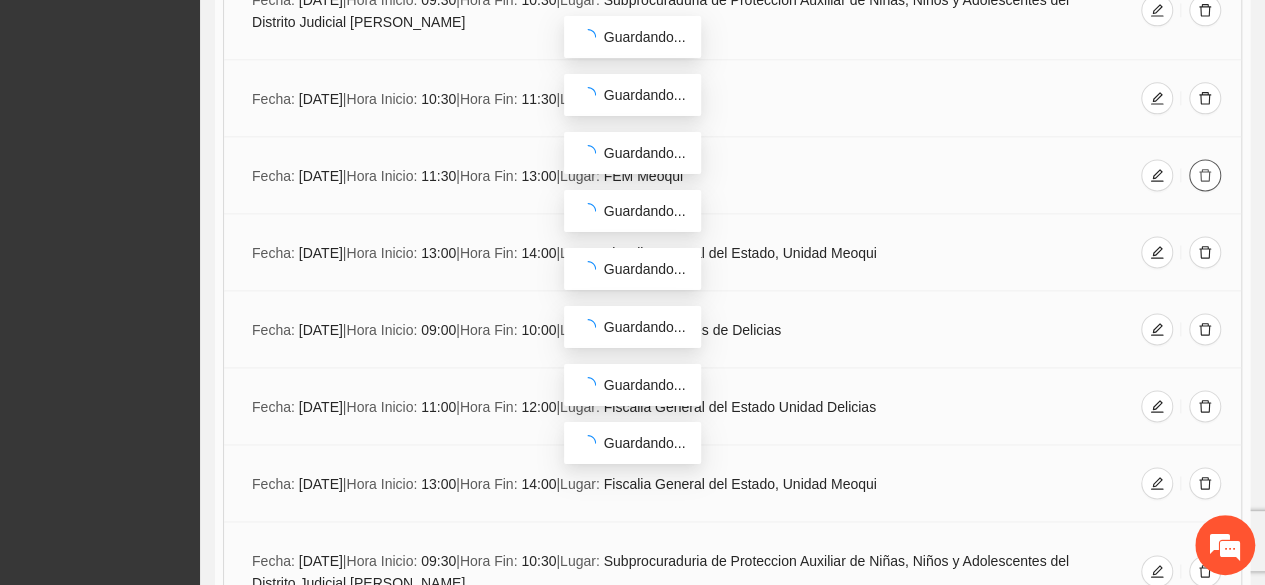 click at bounding box center (1205, 175) 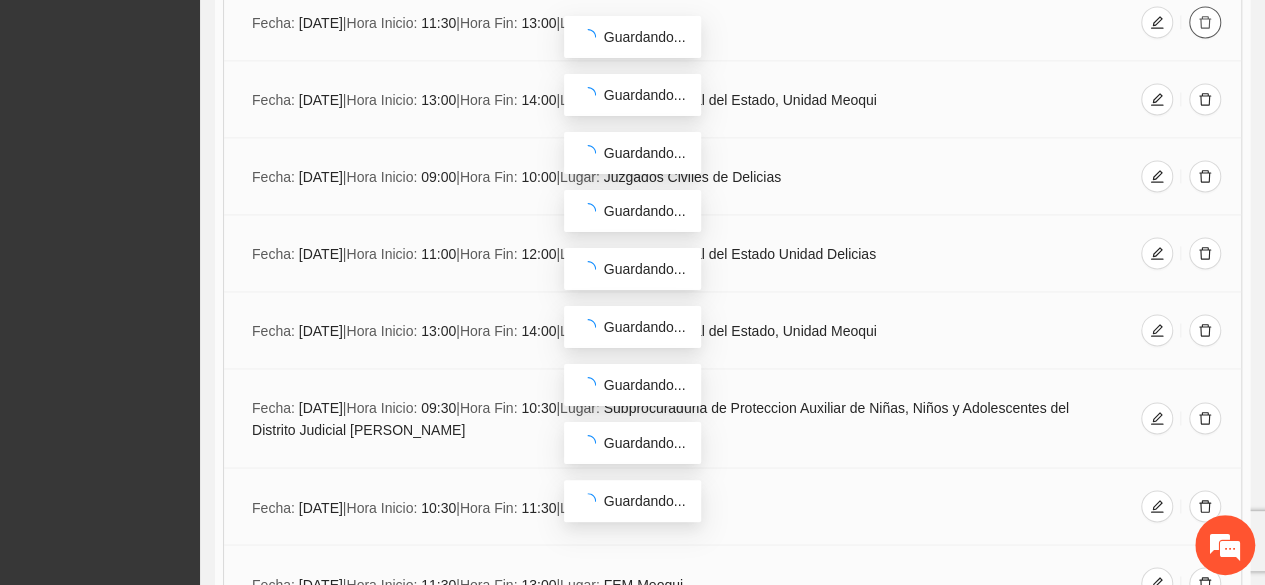 scroll, scrollTop: 5238, scrollLeft: 0, axis: vertical 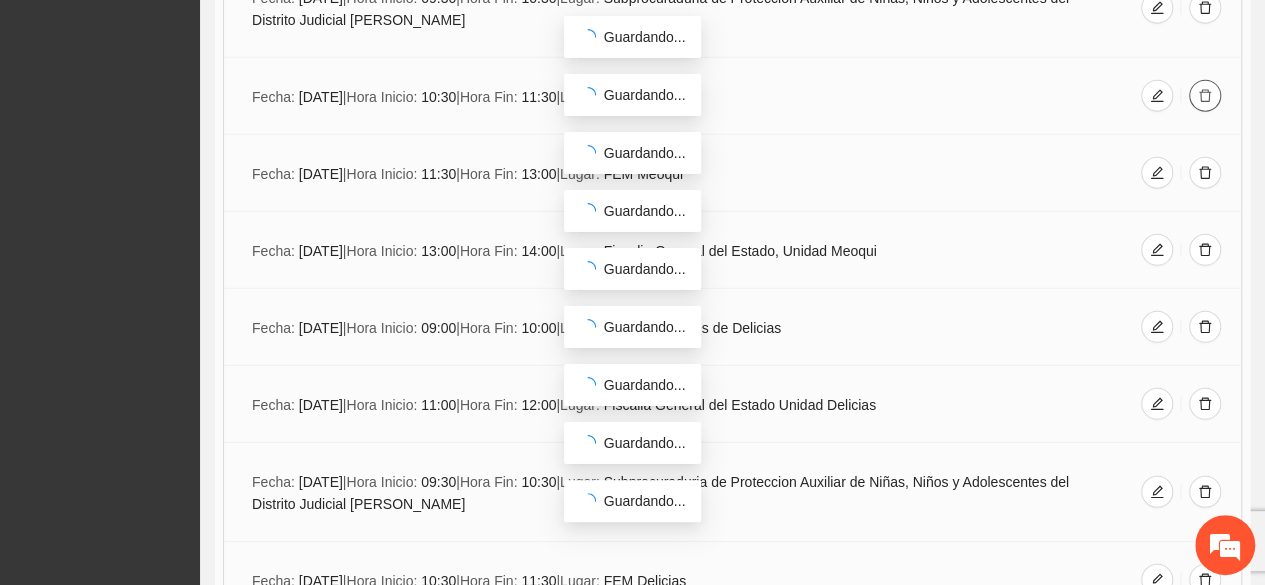 click at bounding box center [1205, 96] 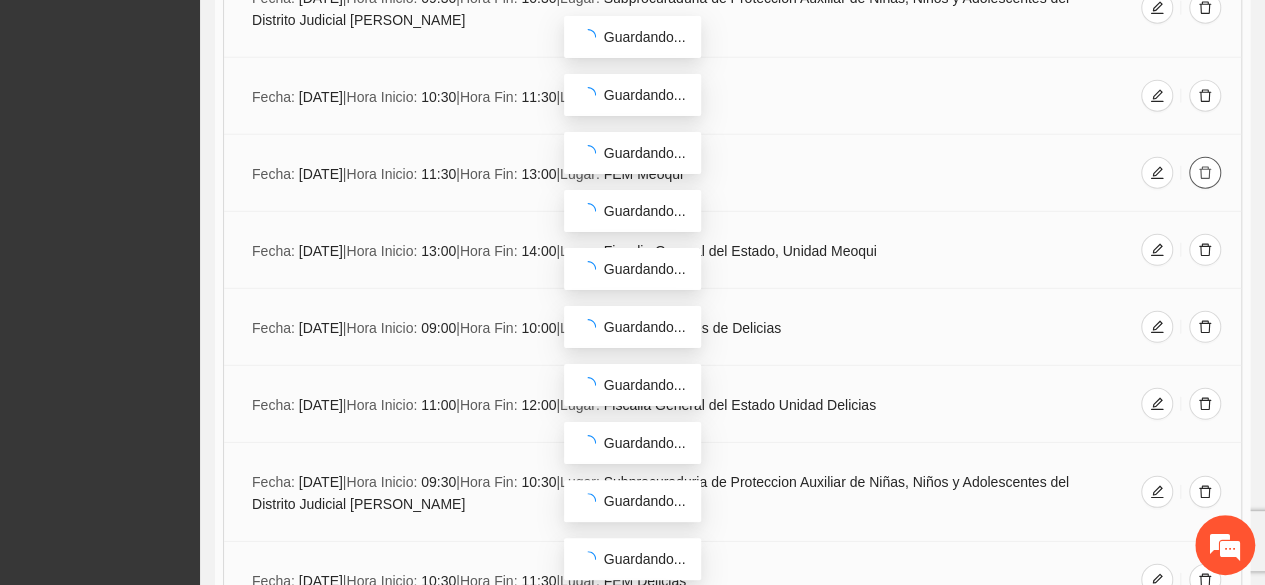click 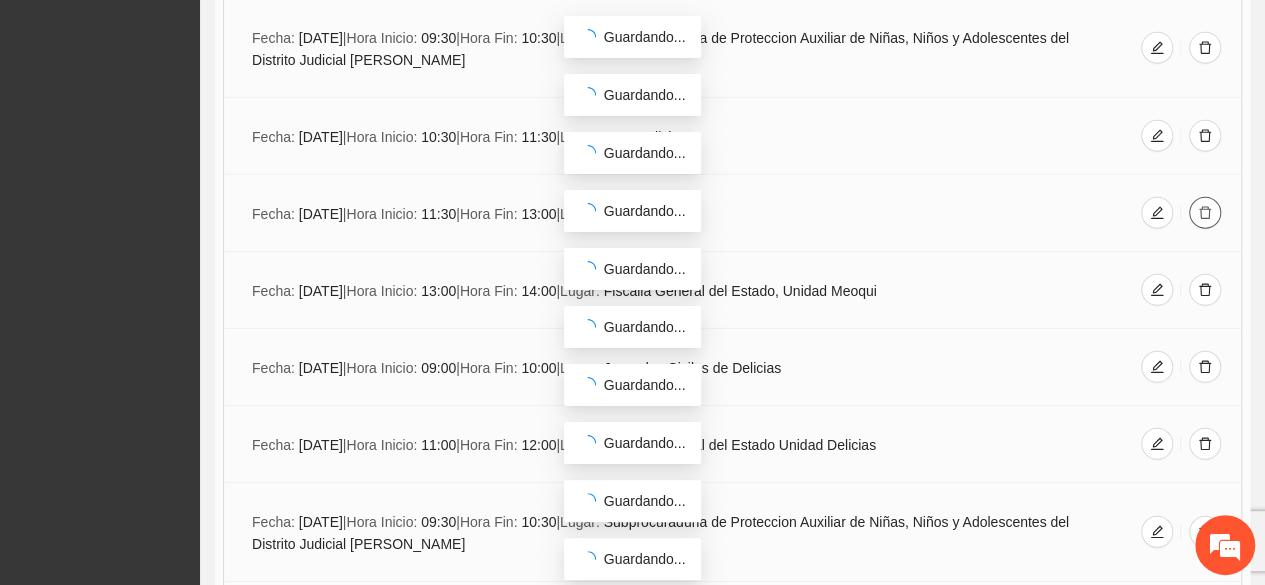 scroll, scrollTop: 2580, scrollLeft: 0, axis: vertical 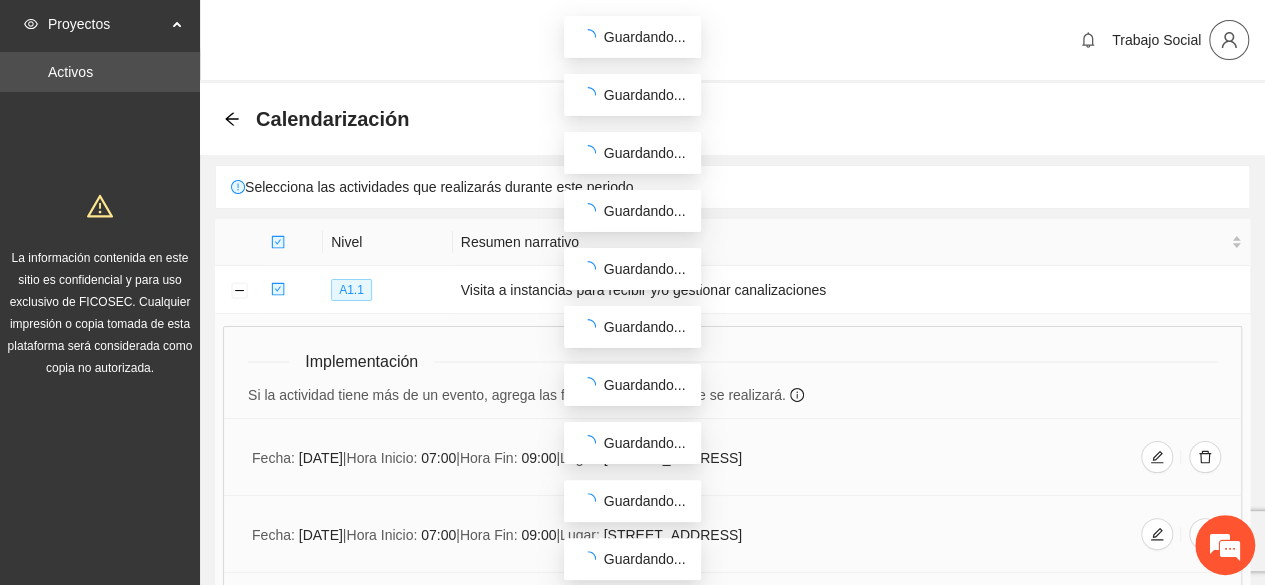 click 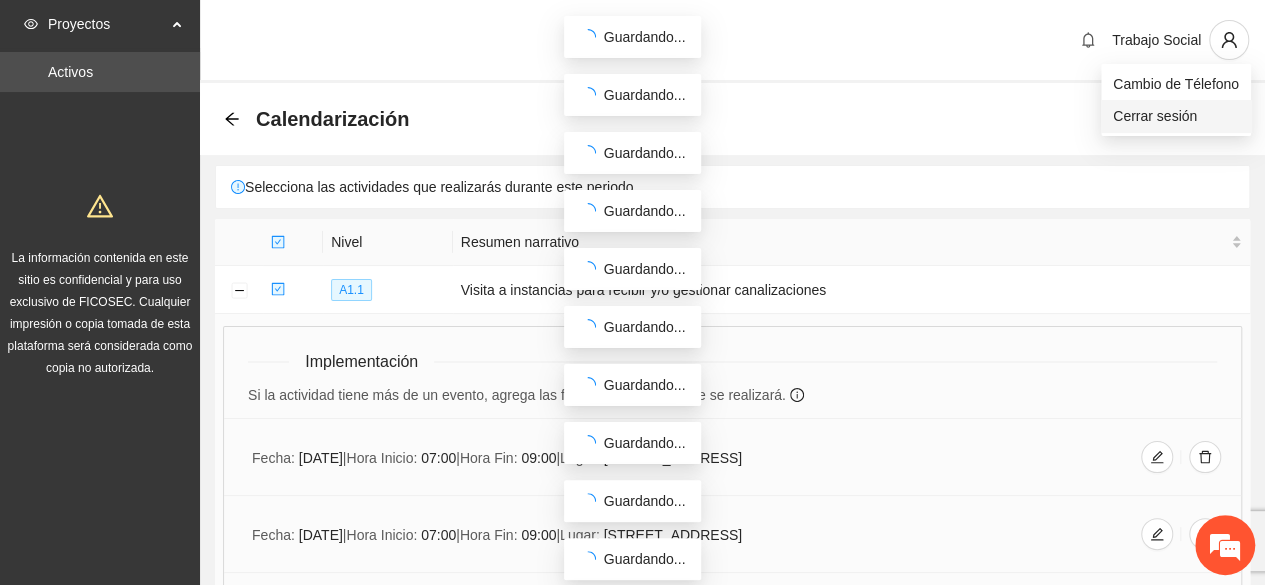 click on "Cerrar sesión" at bounding box center [1176, 116] 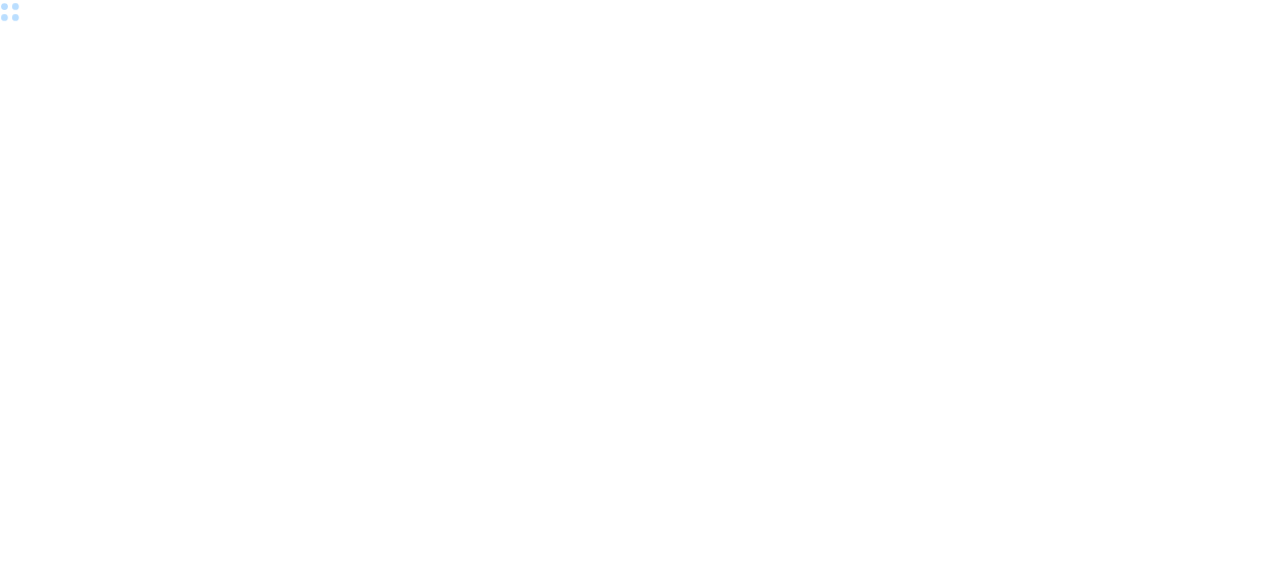 scroll, scrollTop: 0, scrollLeft: 0, axis: both 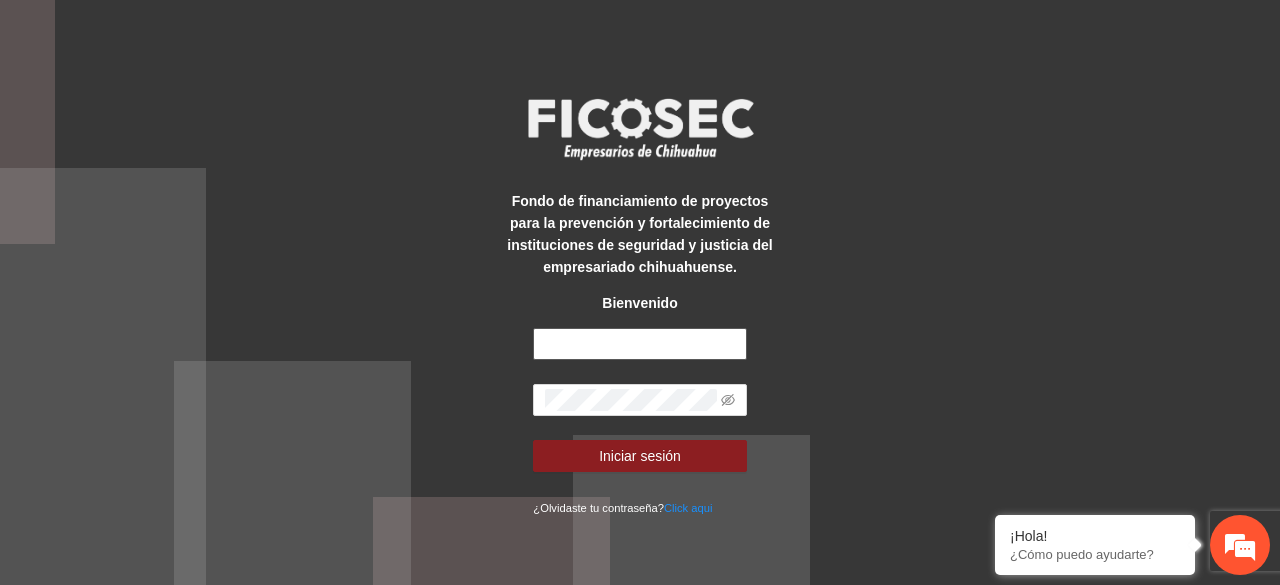 click at bounding box center [639, 344] 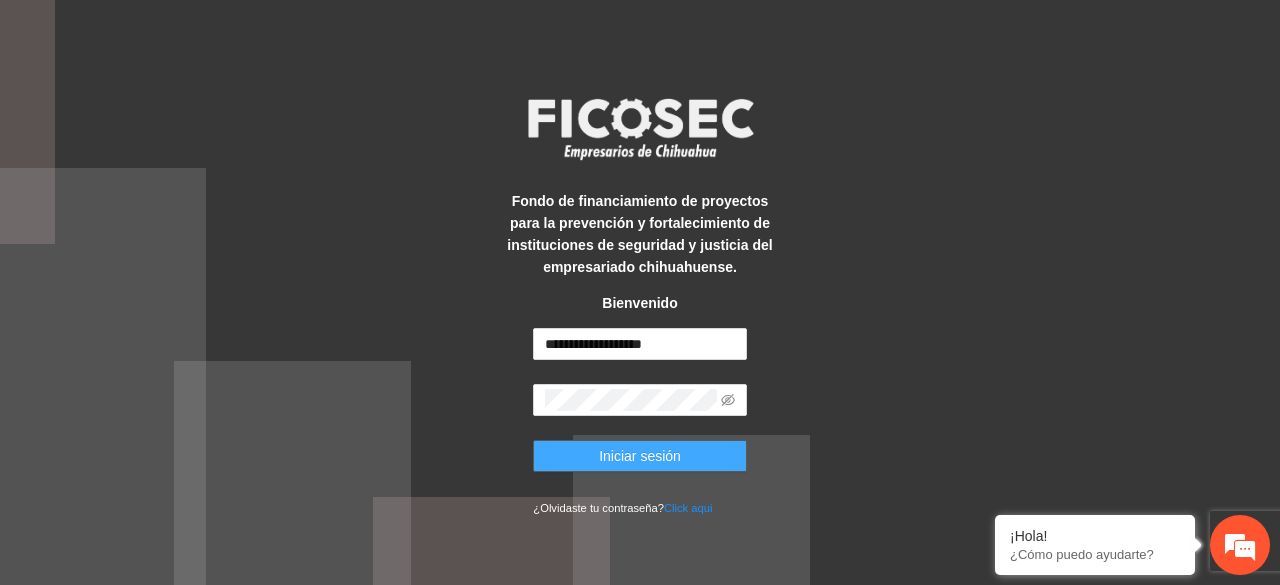 click on "Iniciar sesión" at bounding box center [640, 456] 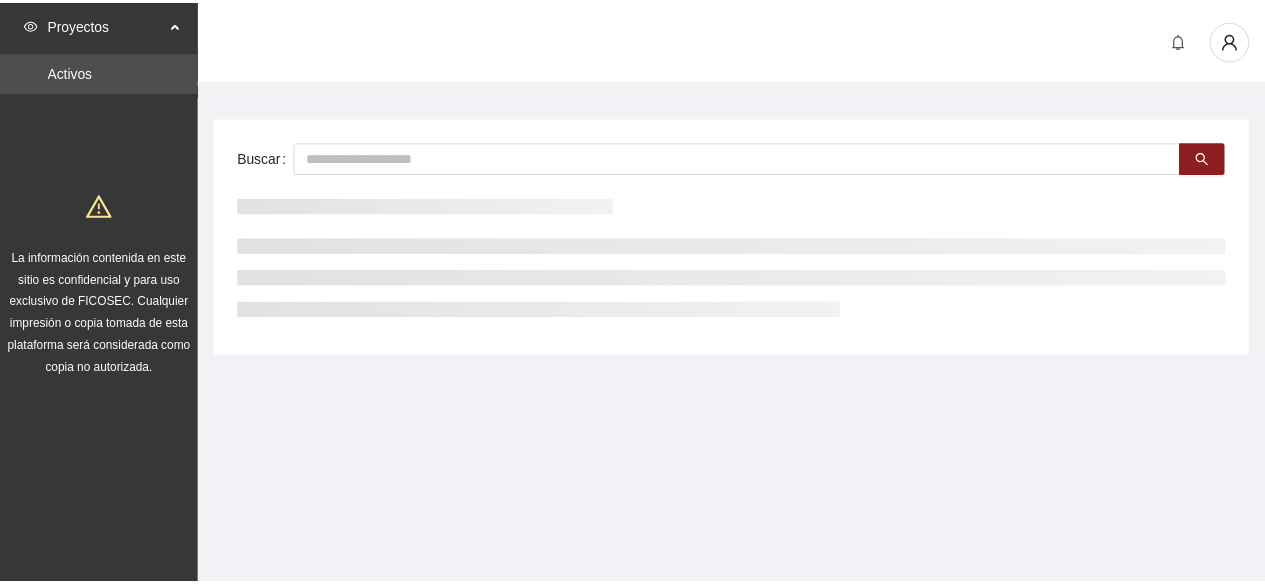 scroll, scrollTop: 0, scrollLeft: 0, axis: both 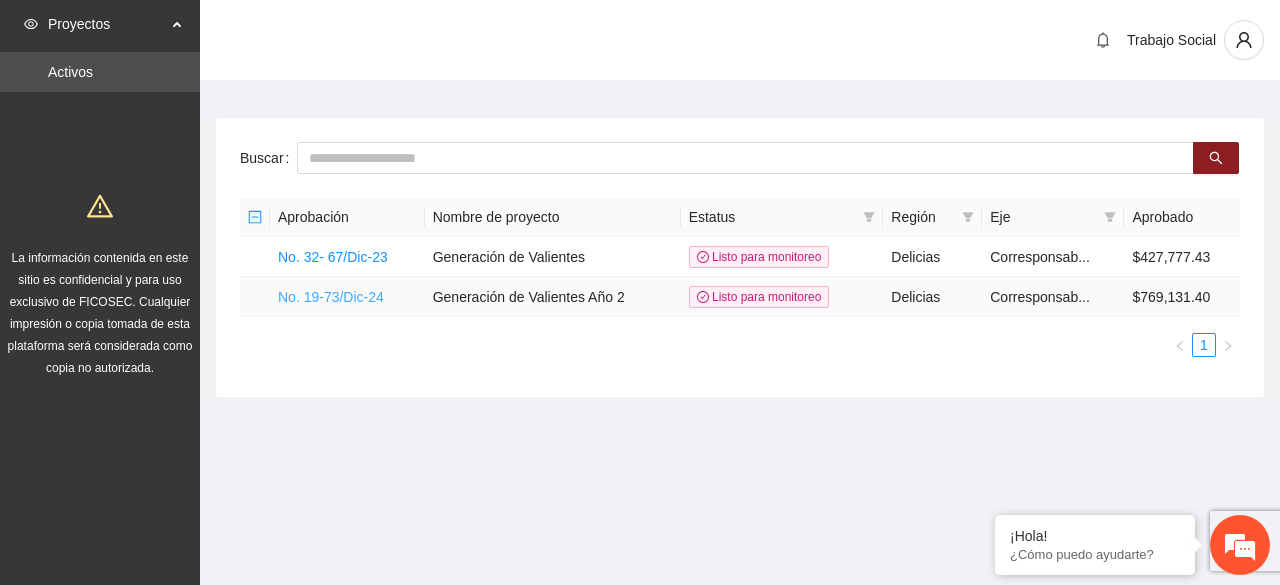 click on "No. 19-73/Dic-24" at bounding box center [331, 297] 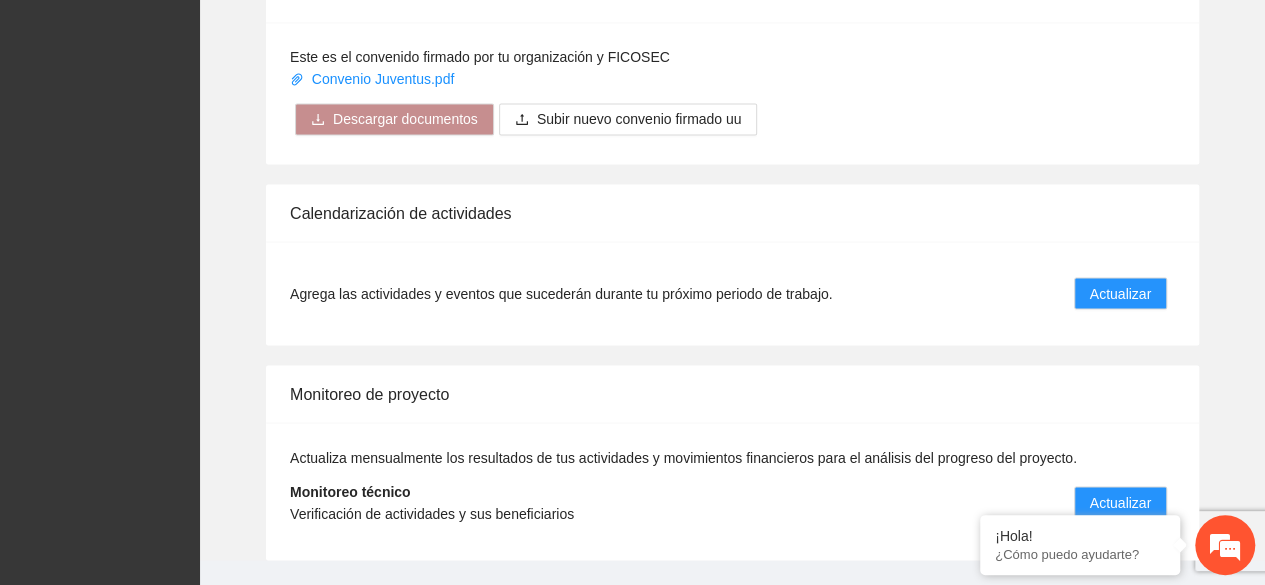 scroll, scrollTop: 1752, scrollLeft: 0, axis: vertical 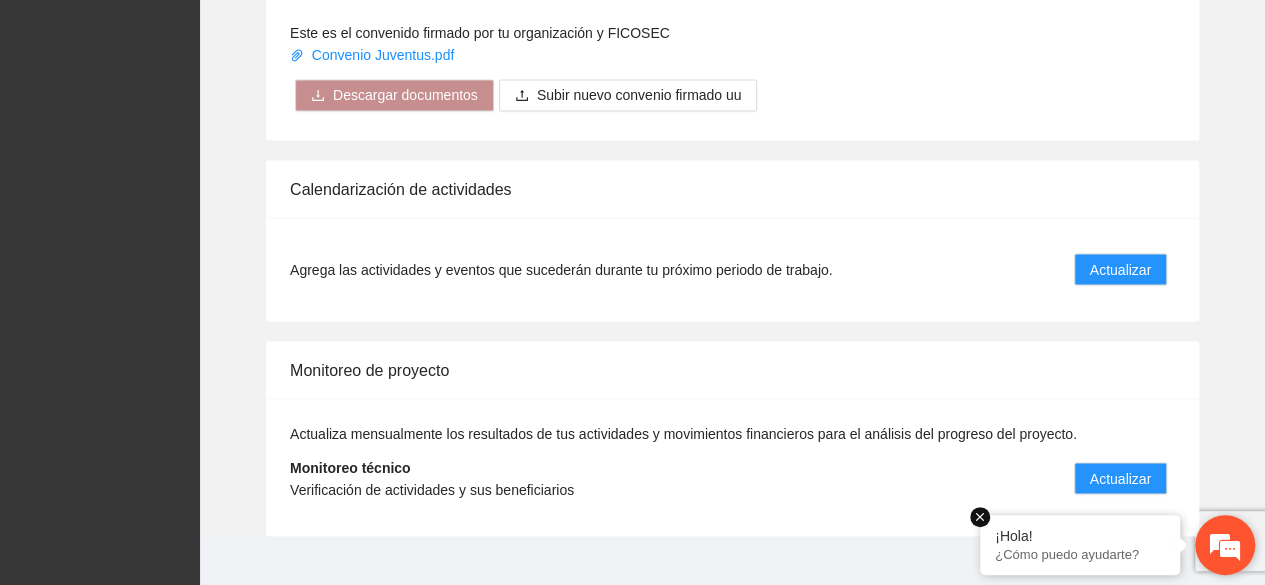 click at bounding box center [980, 517] 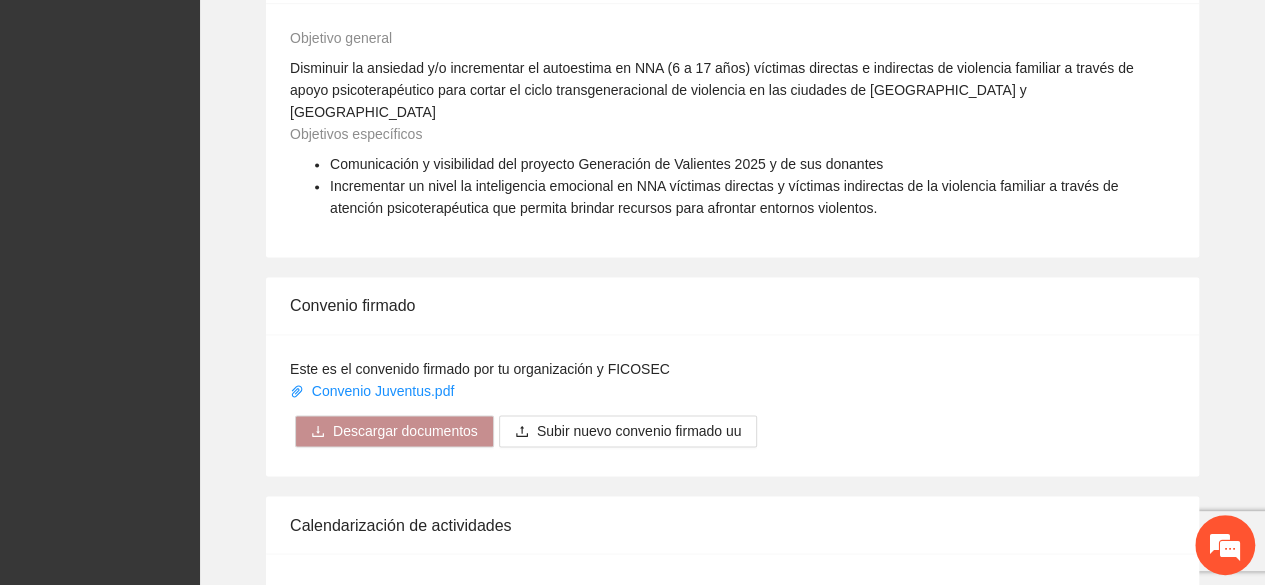 scroll, scrollTop: 1752, scrollLeft: 0, axis: vertical 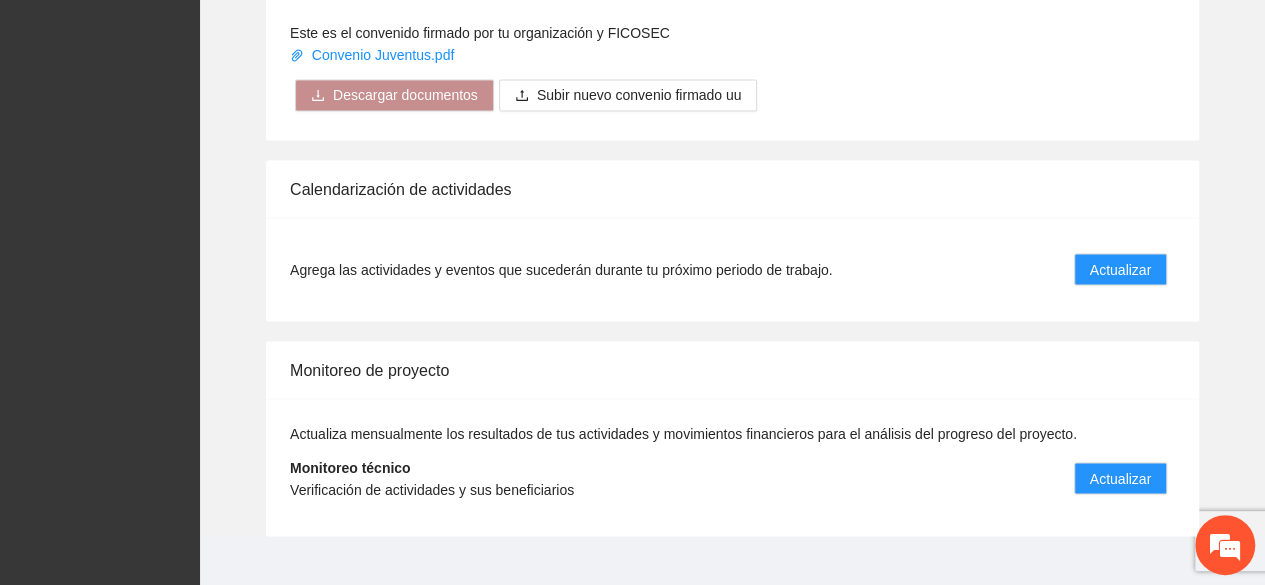 click on "Monitoreo de proyecto Actualiza mensualmente los resultados de tus actividades y movimientos financieros para el análisis del progreso del proyecto. Monitoreo técnico Verificación de actividades y sus beneficiarios Actualizar" at bounding box center [732, 438] 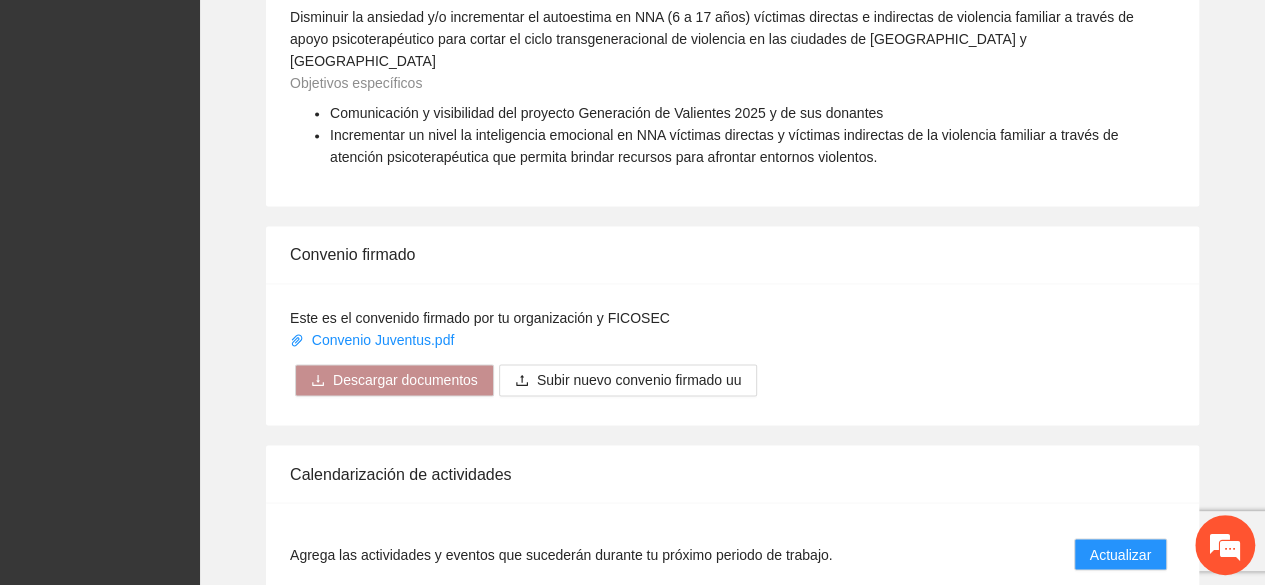 scroll, scrollTop: 1752, scrollLeft: 0, axis: vertical 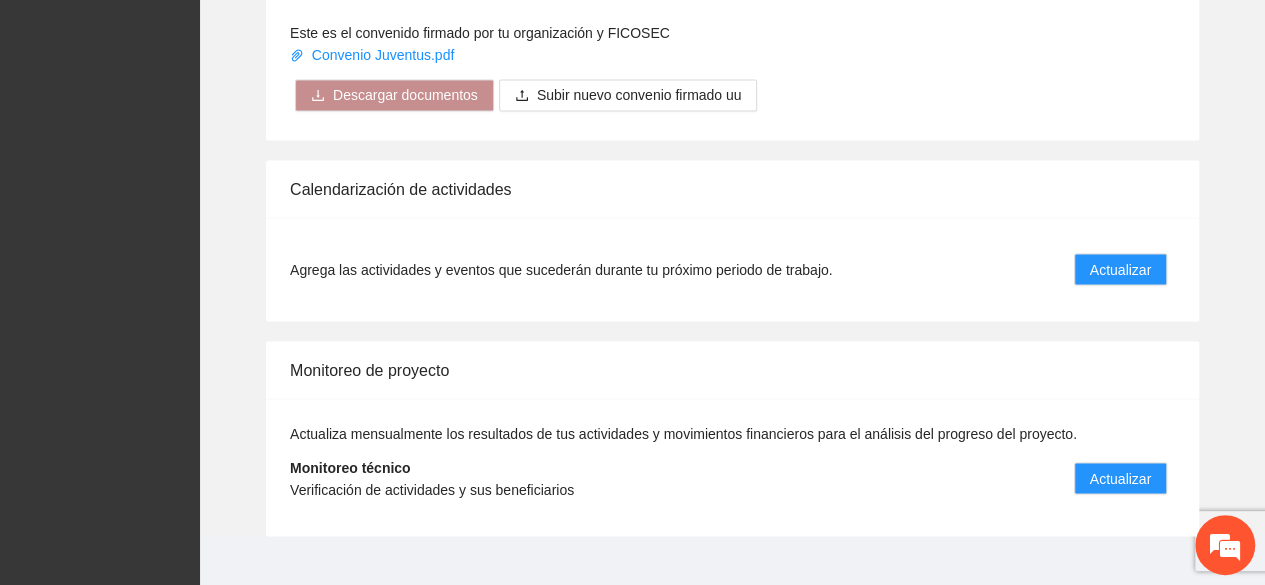 click on "Monitoreo de proyecto Actualiza mensualmente los resultados de tus actividades y movimientos financieros para el análisis del progreso del proyecto. Monitoreo técnico Verificación de actividades y sus beneficiarios Actualizar" at bounding box center [732, 438] 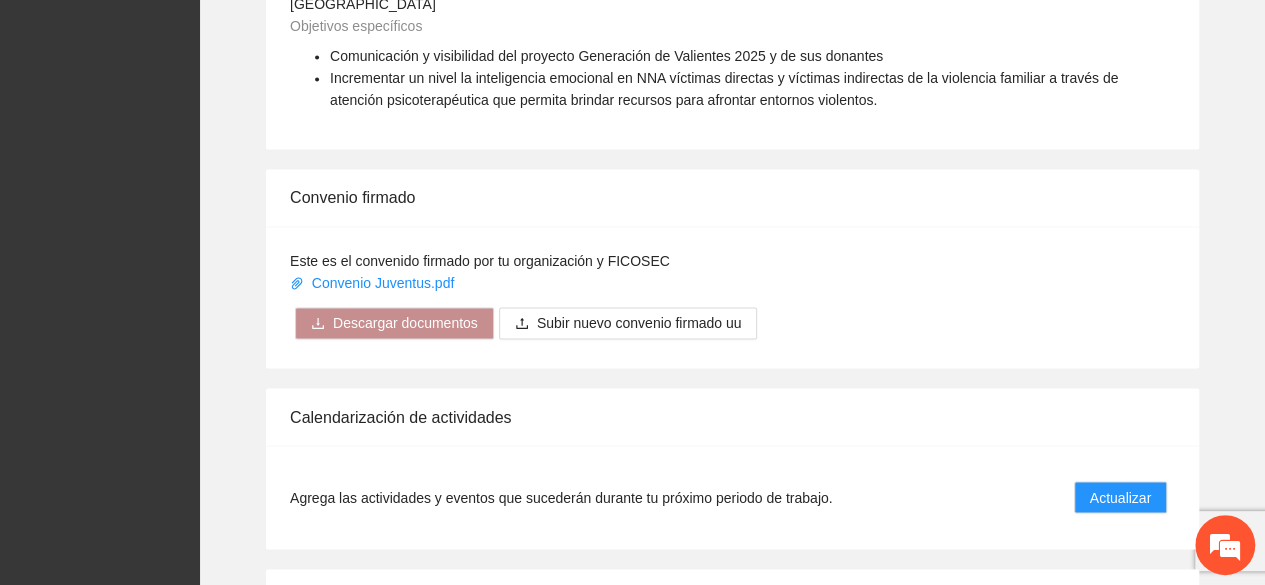 scroll, scrollTop: 1752, scrollLeft: 0, axis: vertical 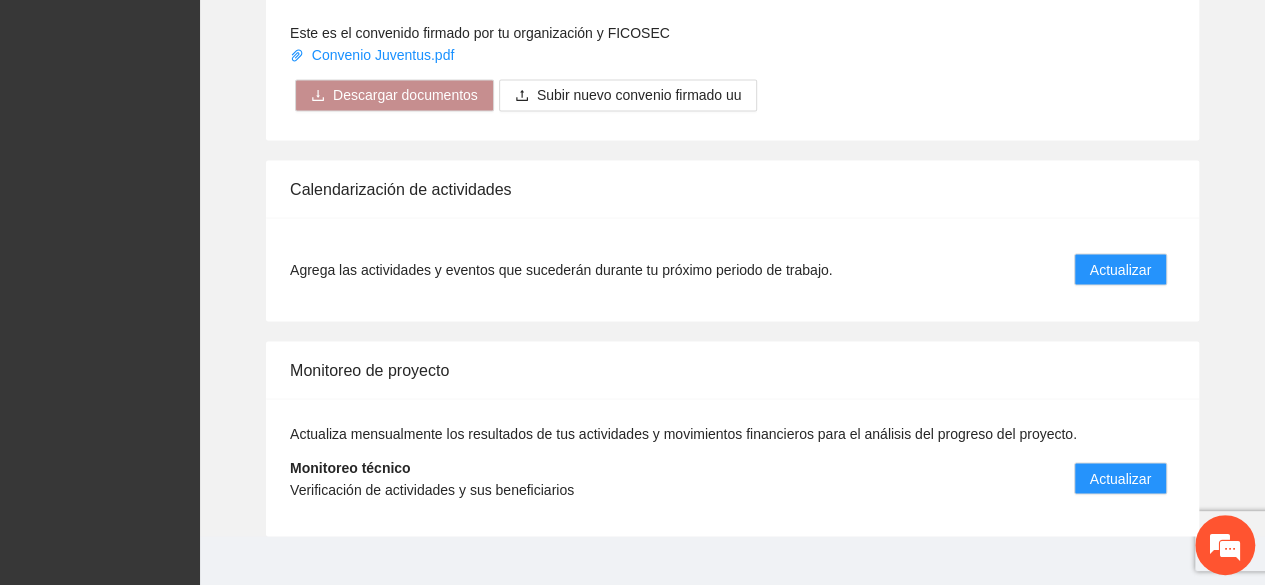 click on "Monitoreo de proyecto Actualiza mensualmente los resultados de tus actividades y movimientos financieros para el análisis del progreso del proyecto. Monitoreo técnico Verificación de actividades y sus beneficiarios Actualizar" at bounding box center [732, 438] 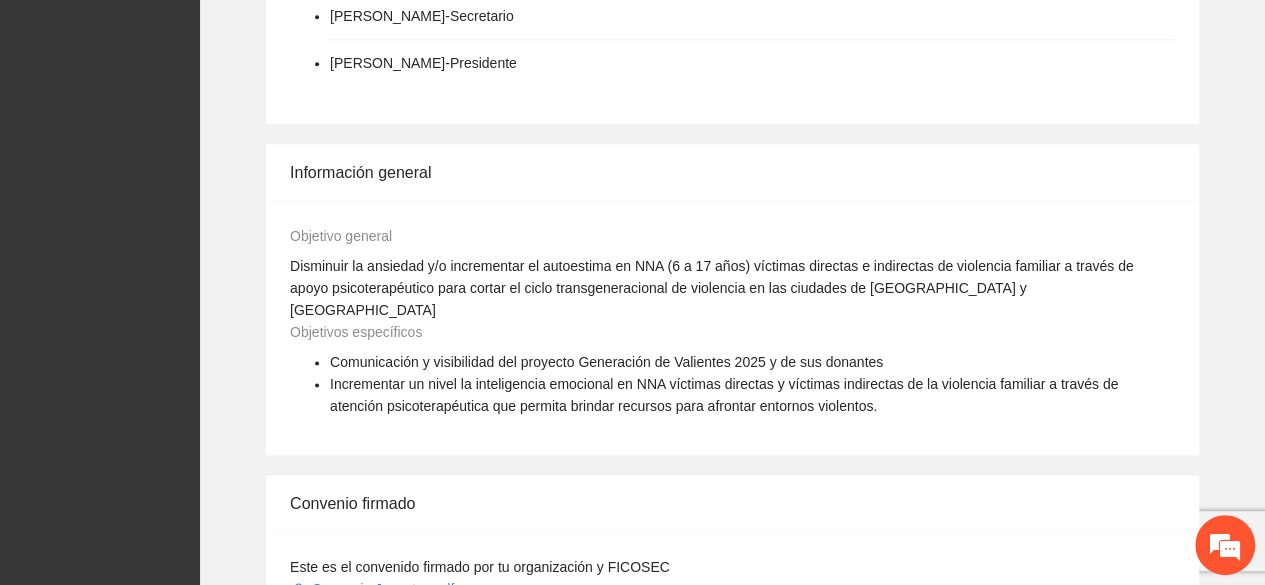 scroll, scrollTop: 1752, scrollLeft: 0, axis: vertical 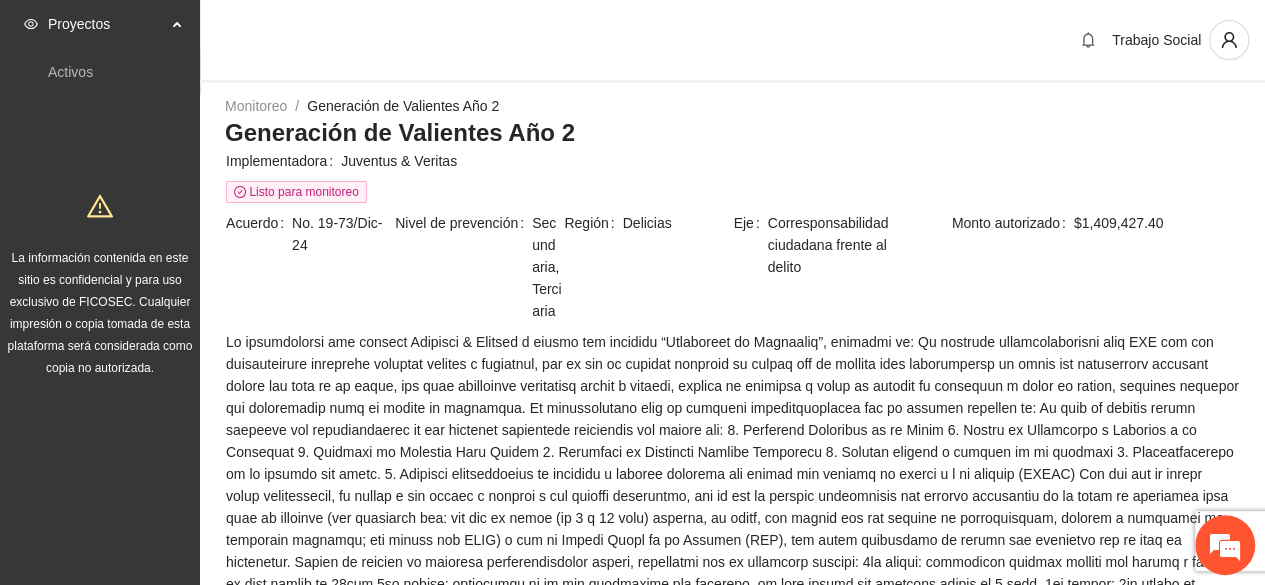 click on "Generación de Valientes Año 2" at bounding box center (732, 133) 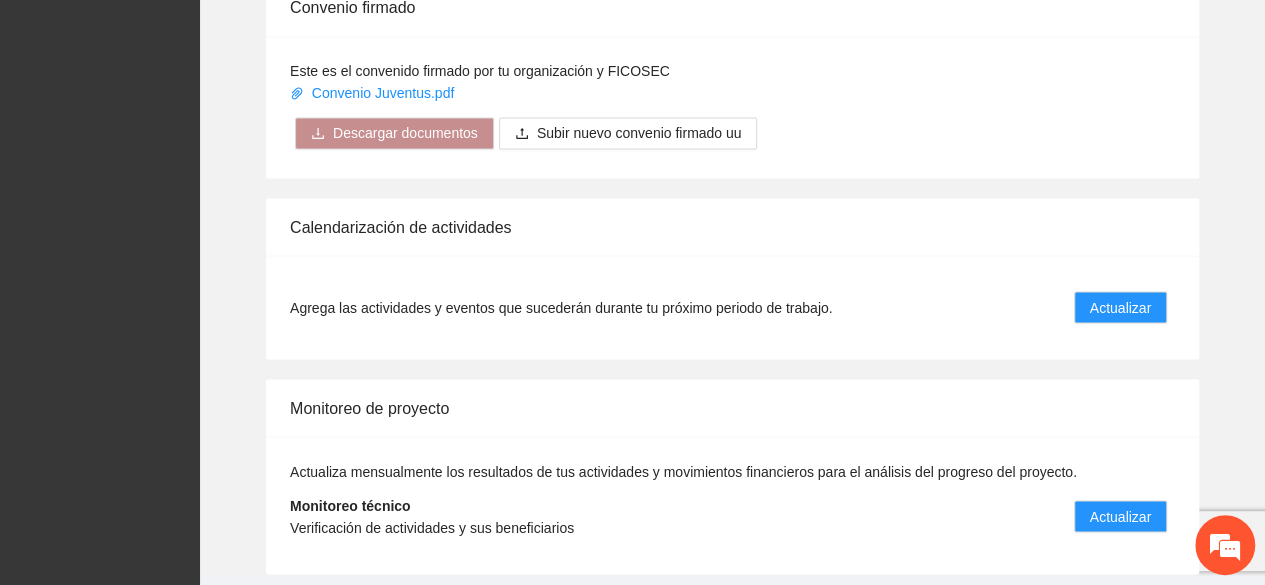 scroll, scrollTop: 1752, scrollLeft: 0, axis: vertical 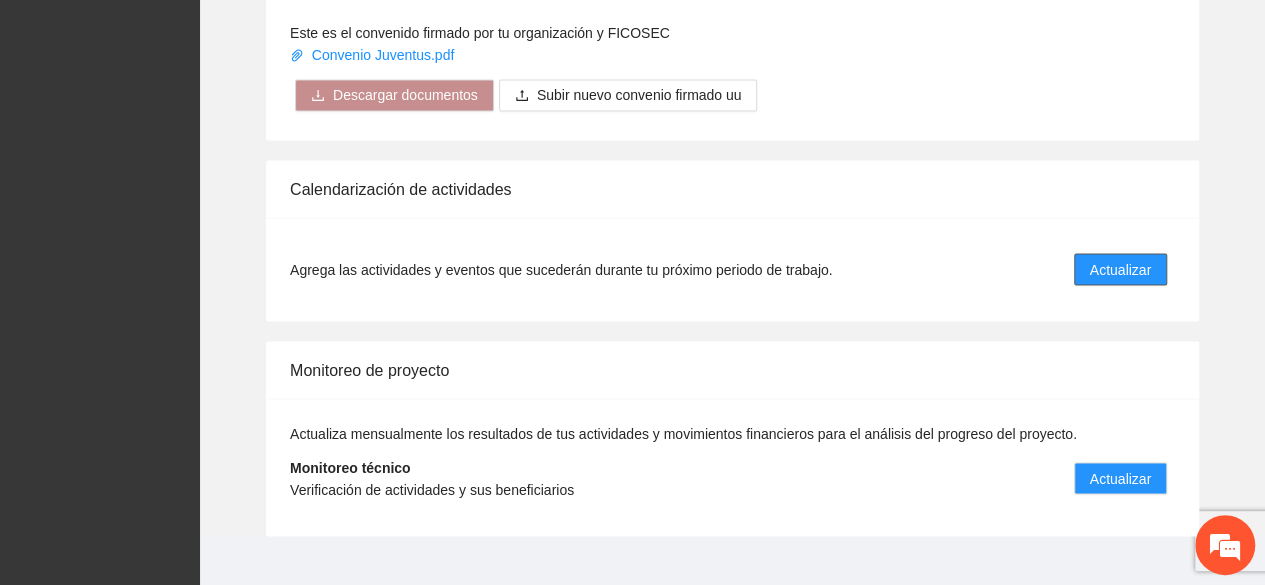 click on "Actualizar" at bounding box center (1120, 269) 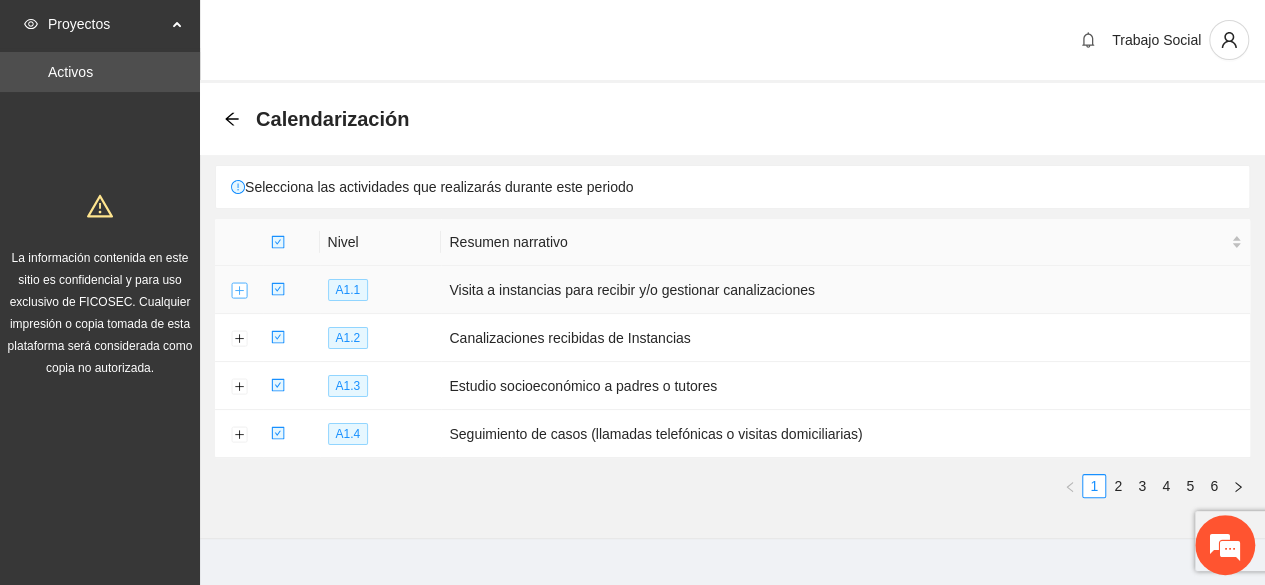 click at bounding box center [239, 291] 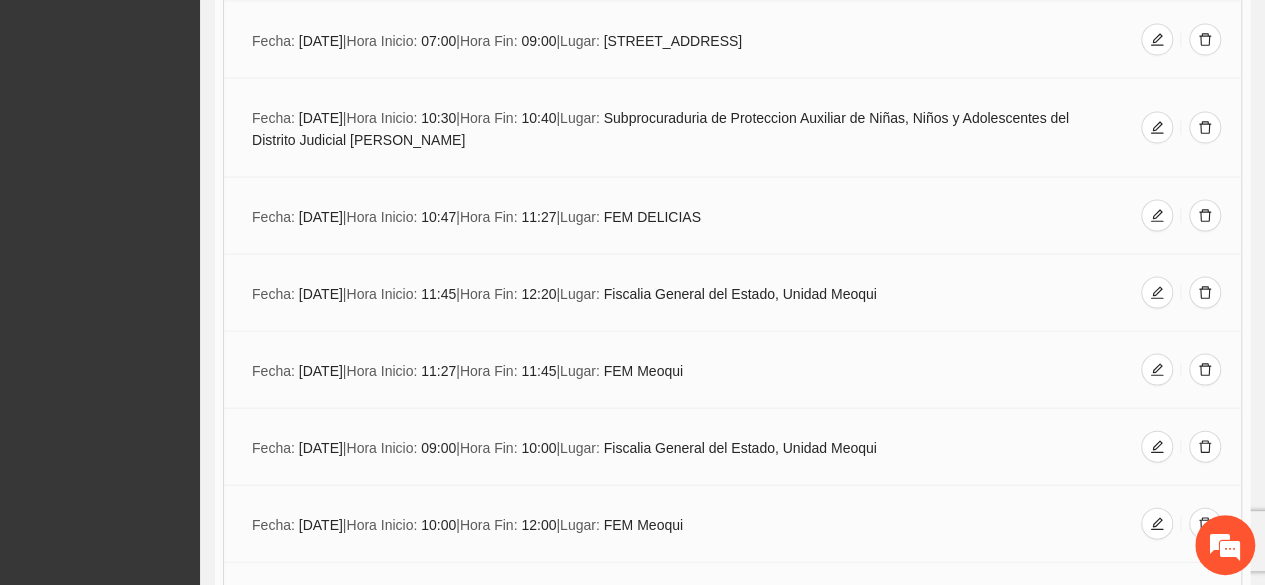 scroll, scrollTop: 1967, scrollLeft: 0, axis: vertical 